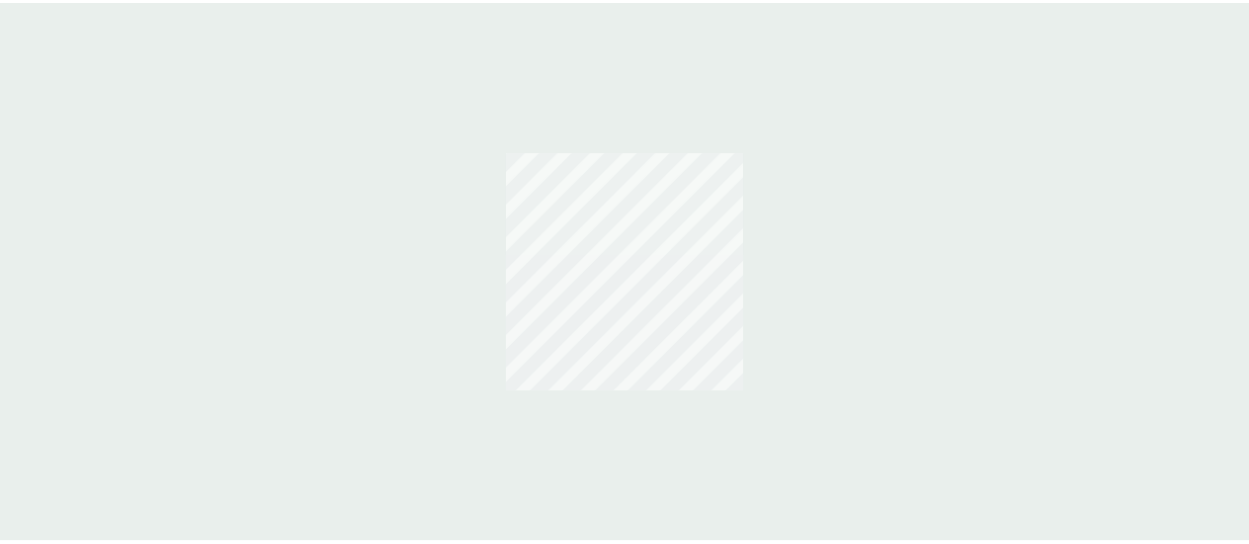 scroll, scrollTop: 0, scrollLeft: 0, axis: both 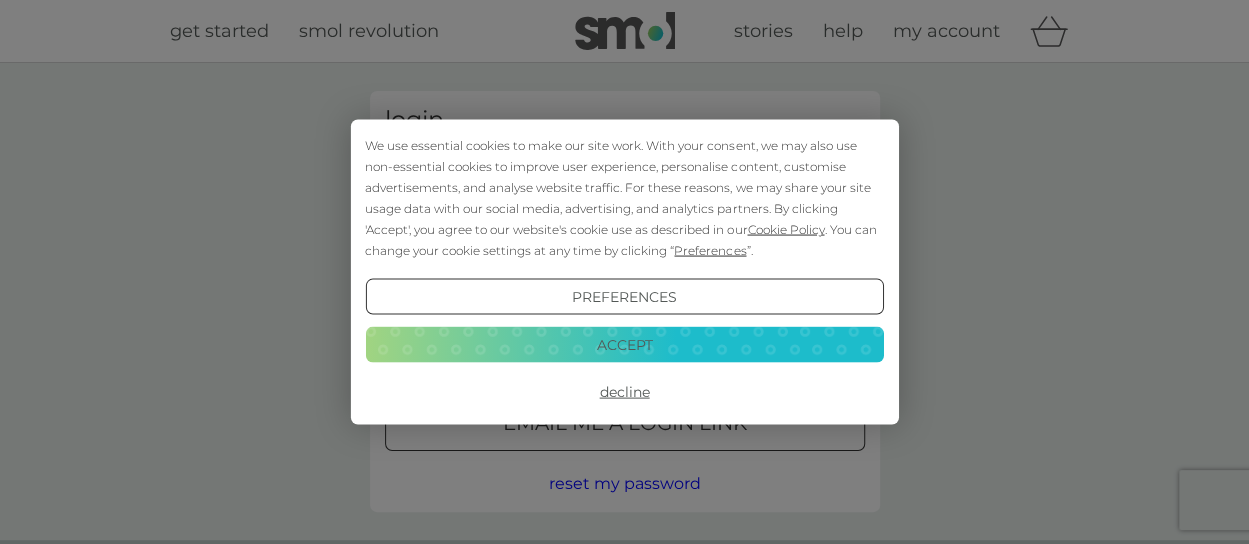 click on "Decline" at bounding box center (624, 392) 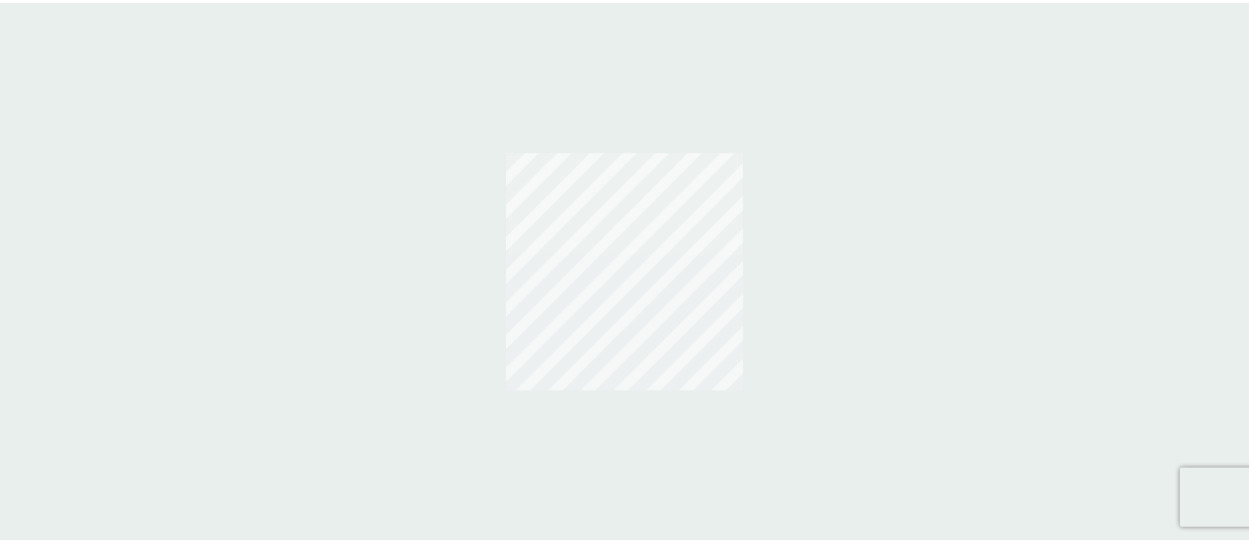scroll, scrollTop: 0, scrollLeft: 0, axis: both 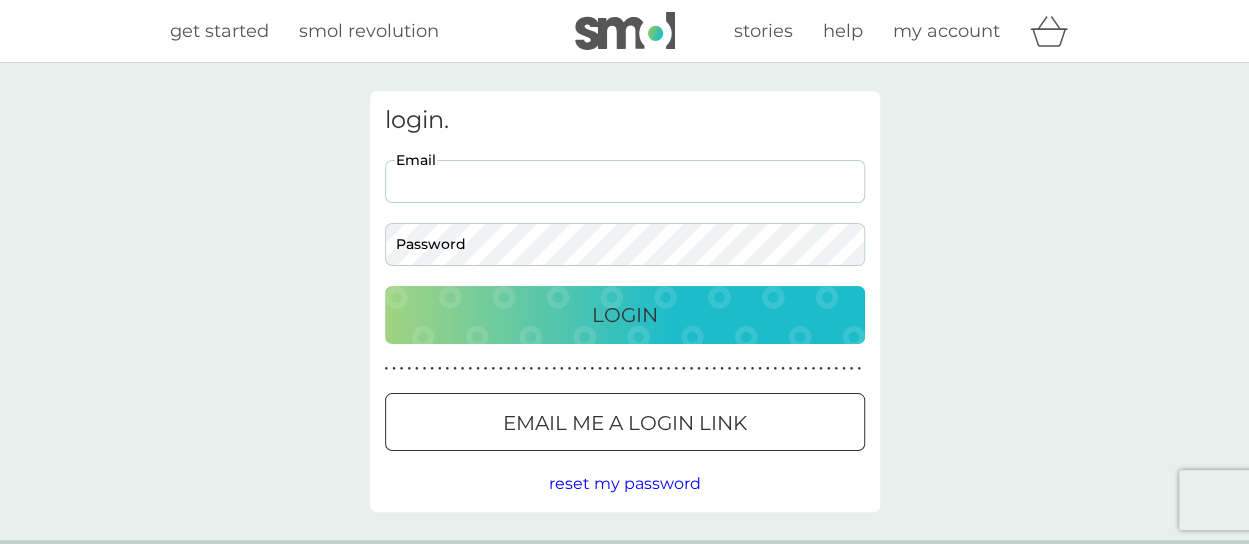drag, startPoint x: 0, startPoint y: 0, endPoint x: 450, endPoint y: 178, distance: 483.92563 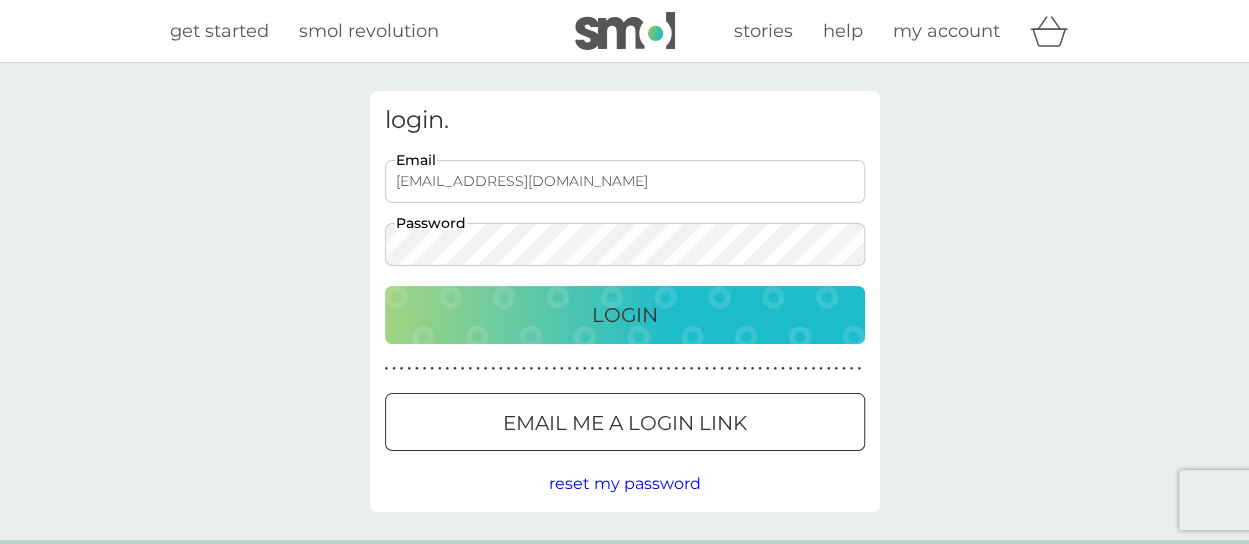 click on "Login" at bounding box center (625, 315) 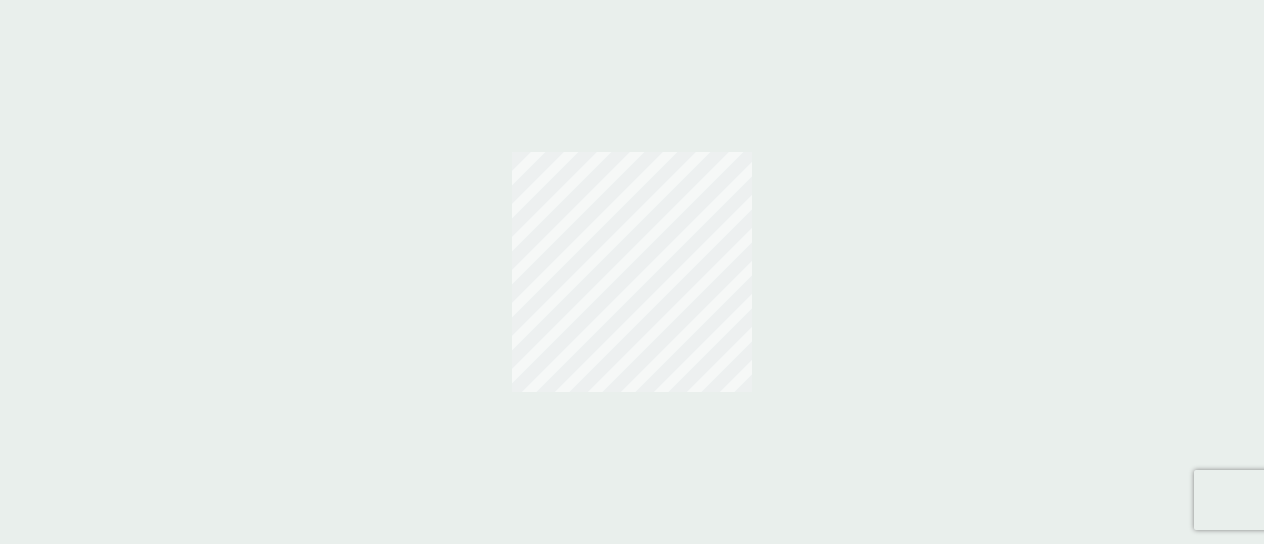 scroll, scrollTop: 0, scrollLeft: 0, axis: both 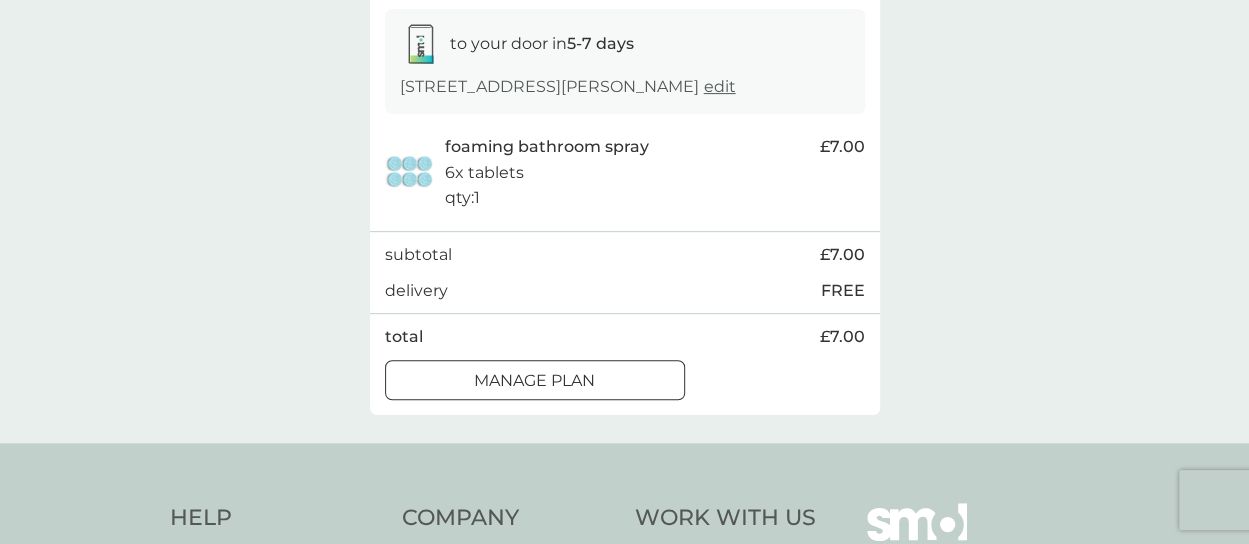 click on "Manage plan" at bounding box center [534, 381] 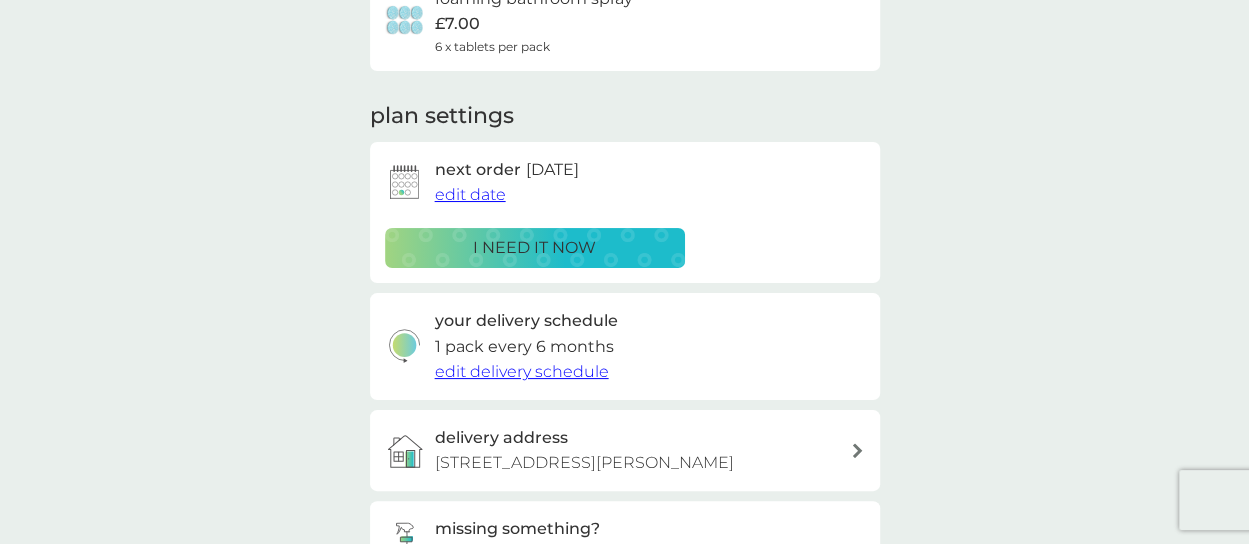 scroll, scrollTop: 300, scrollLeft: 0, axis: vertical 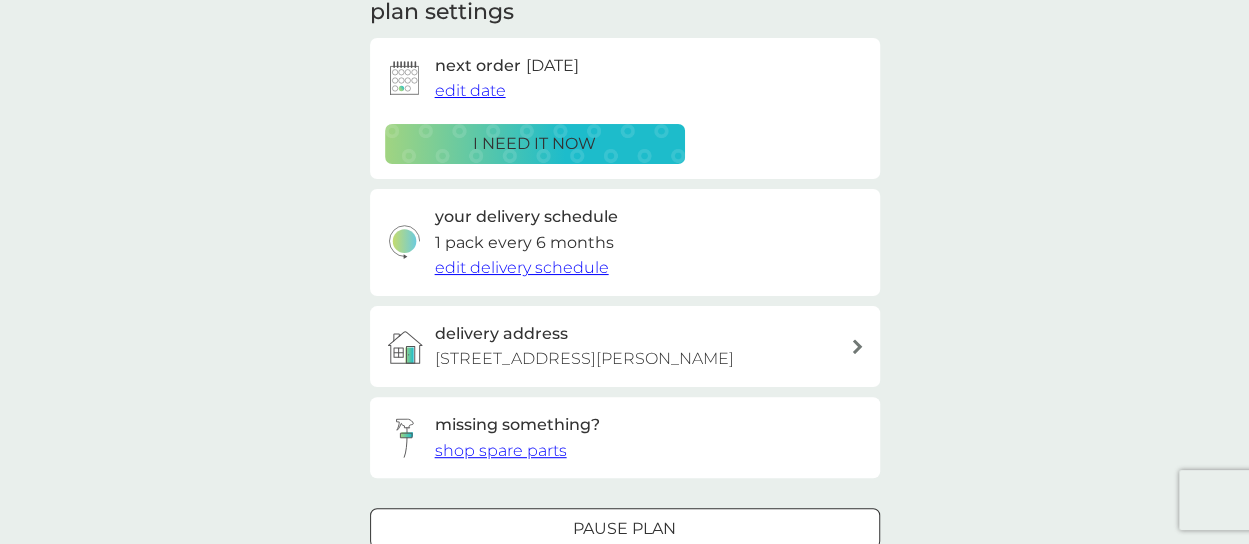 click on "edit delivery schedule" at bounding box center (522, 267) 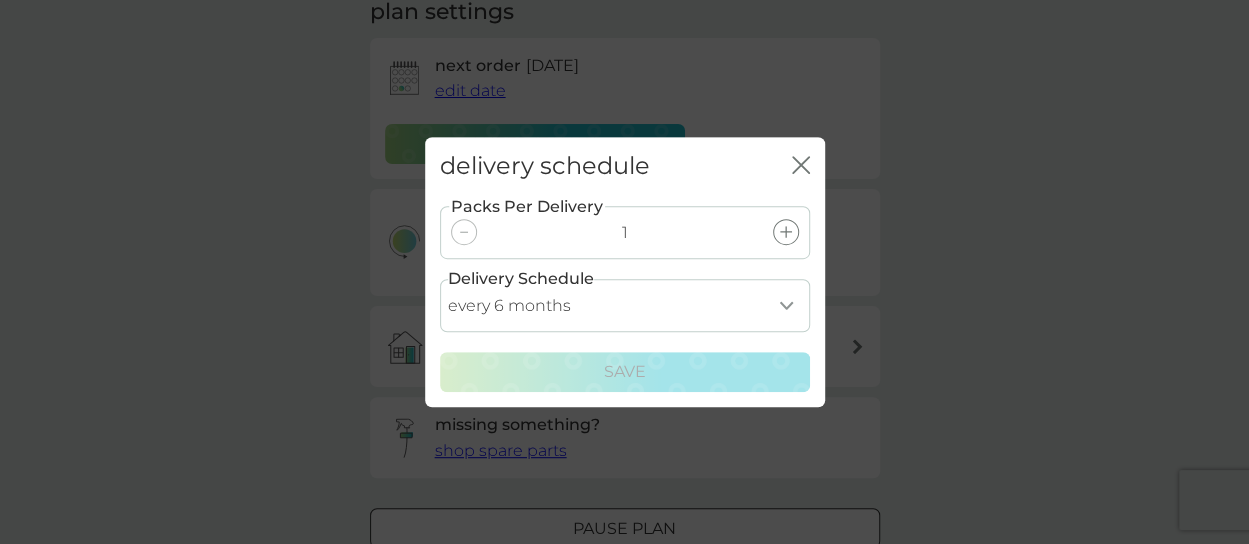 click on "every 1 month every 2 months every 3 months every 4 months every 5 months every 6 months every 7 months every 8 months" at bounding box center (625, 305) 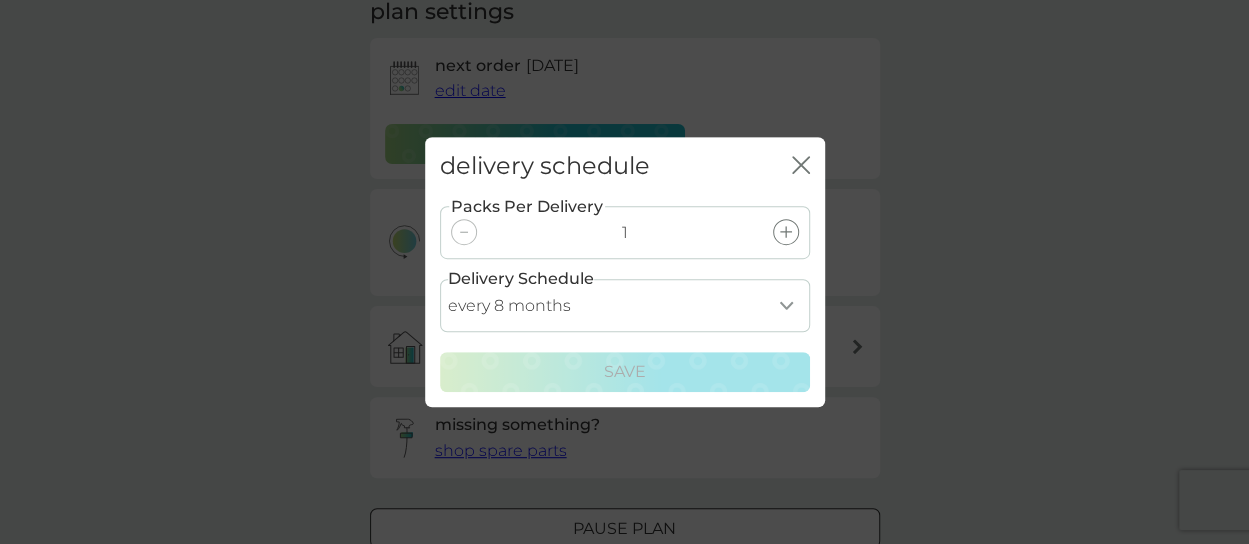 click on "every 1 month every 2 months every 3 months every 4 months every 5 months every 6 months every 7 months every 8 months" at bounding box center [625, 305] 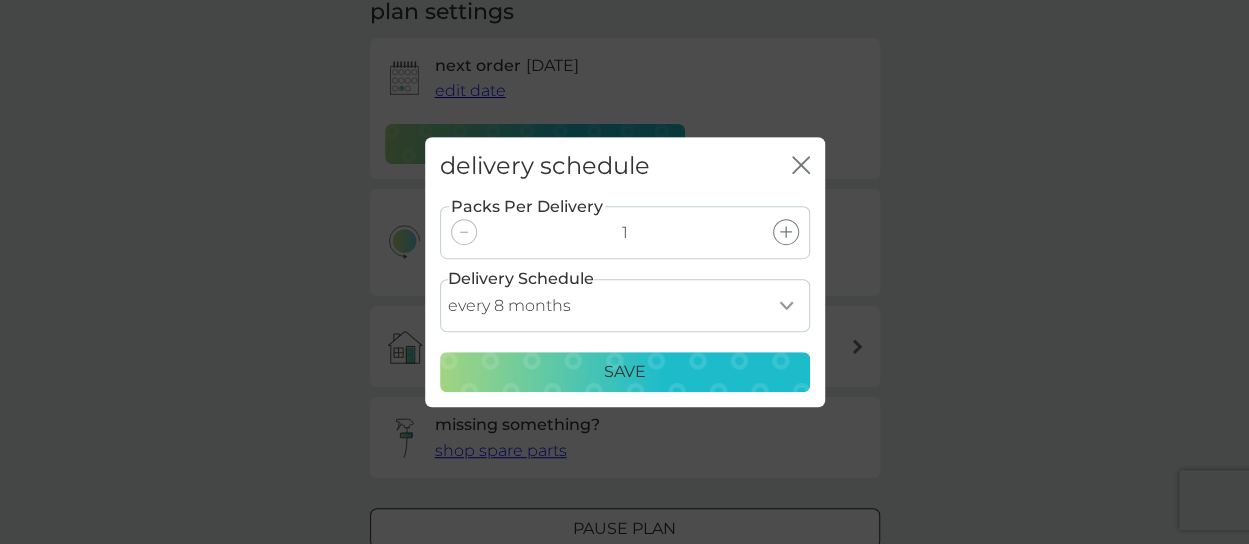 click on "Save" at bounding box center (625, 372) 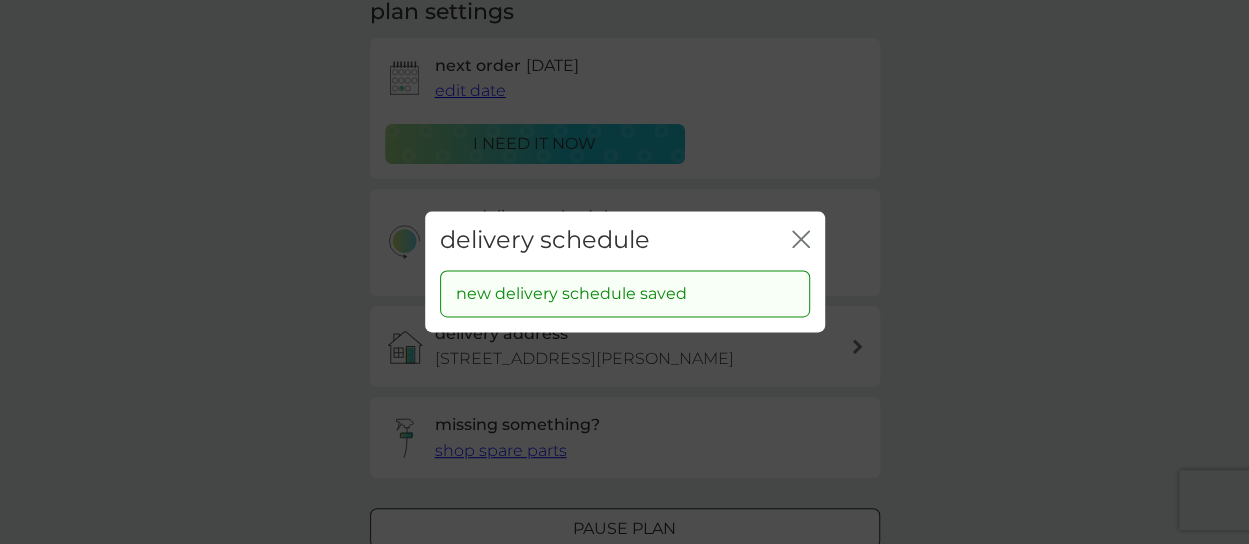 click on "close" 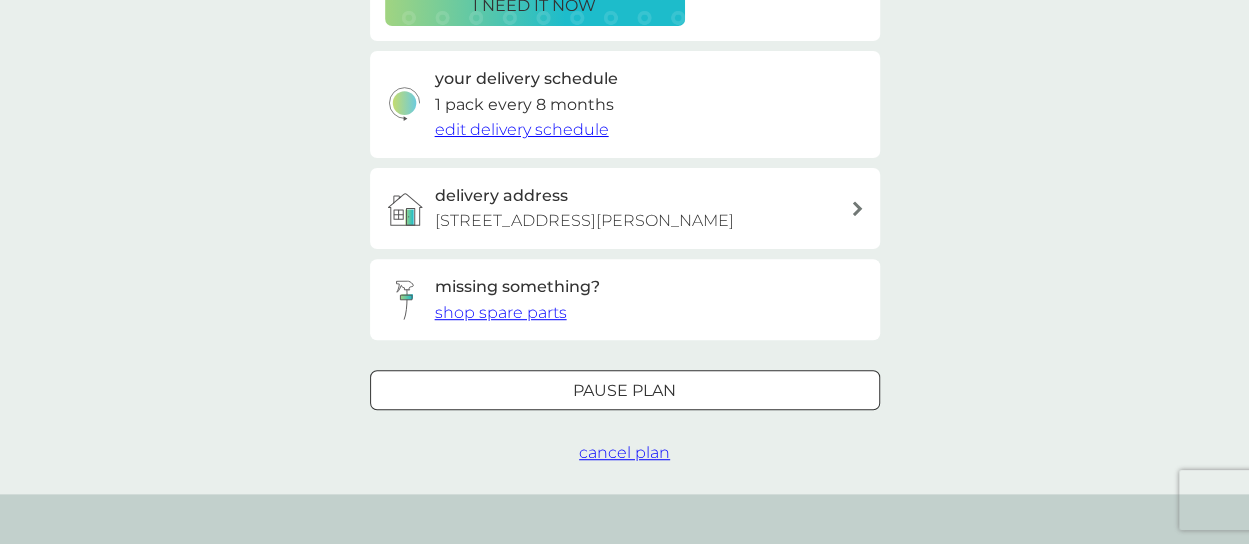 scroll, scrollTop: 466, scrollLeft: 0, axis: vertical 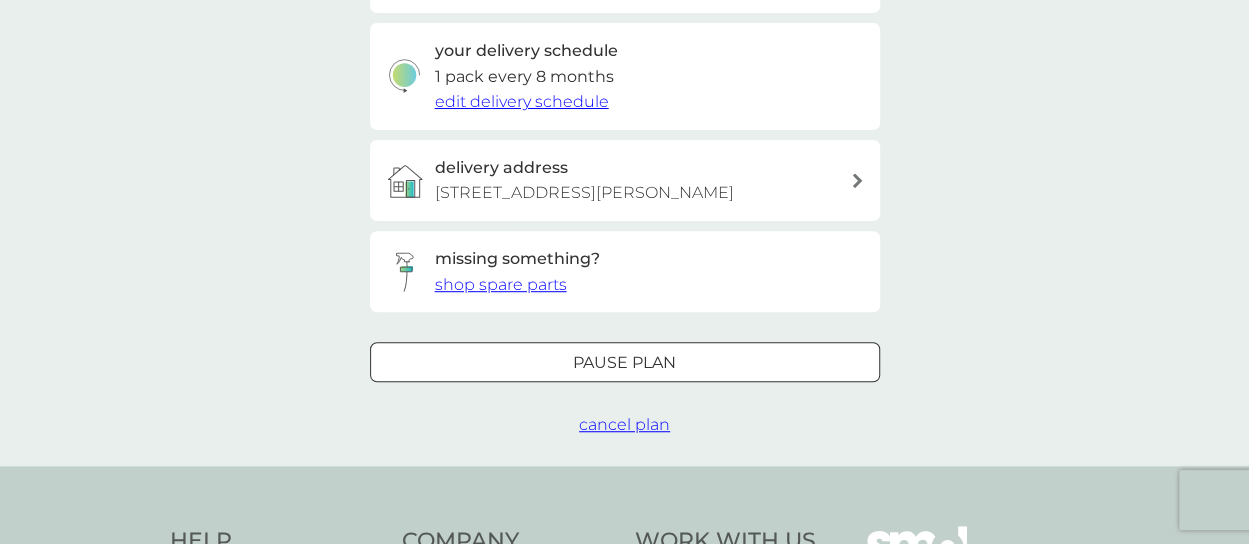 click on "cancel plan" at bounding box center [624, 424] 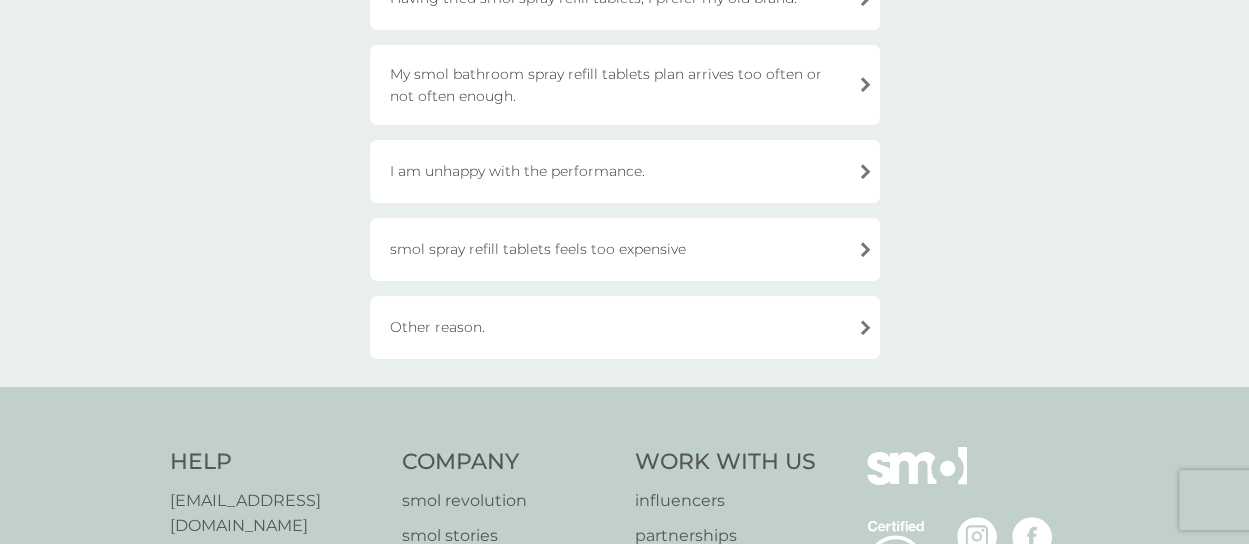 scroll, scrollTop: 433, scrollLeft: 0, axis: vertical 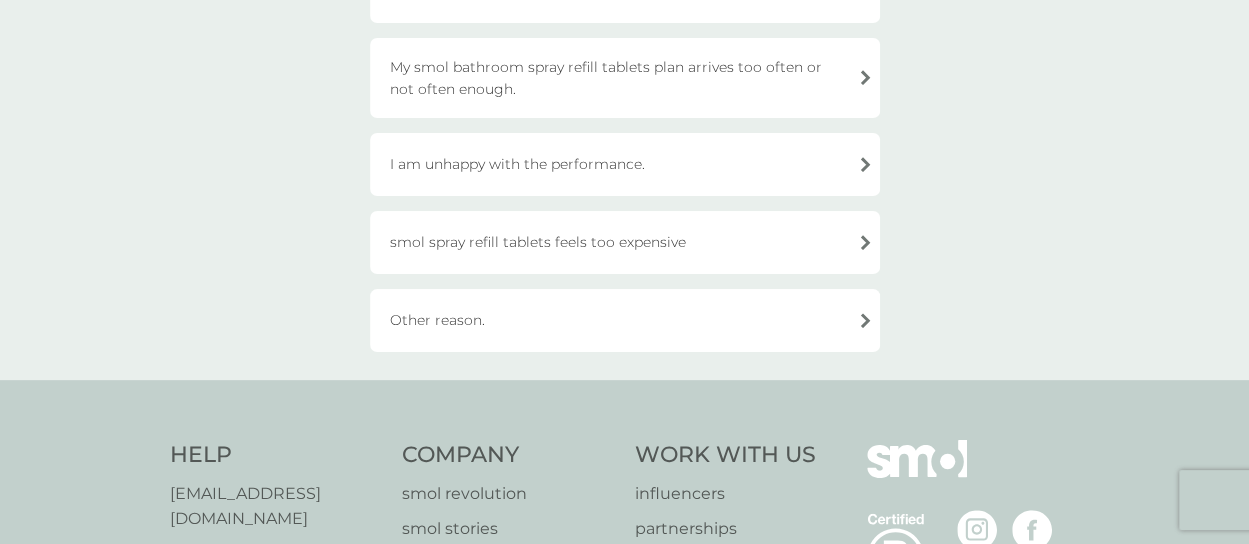 click on "Other reason." at bounding box center [625, 320] 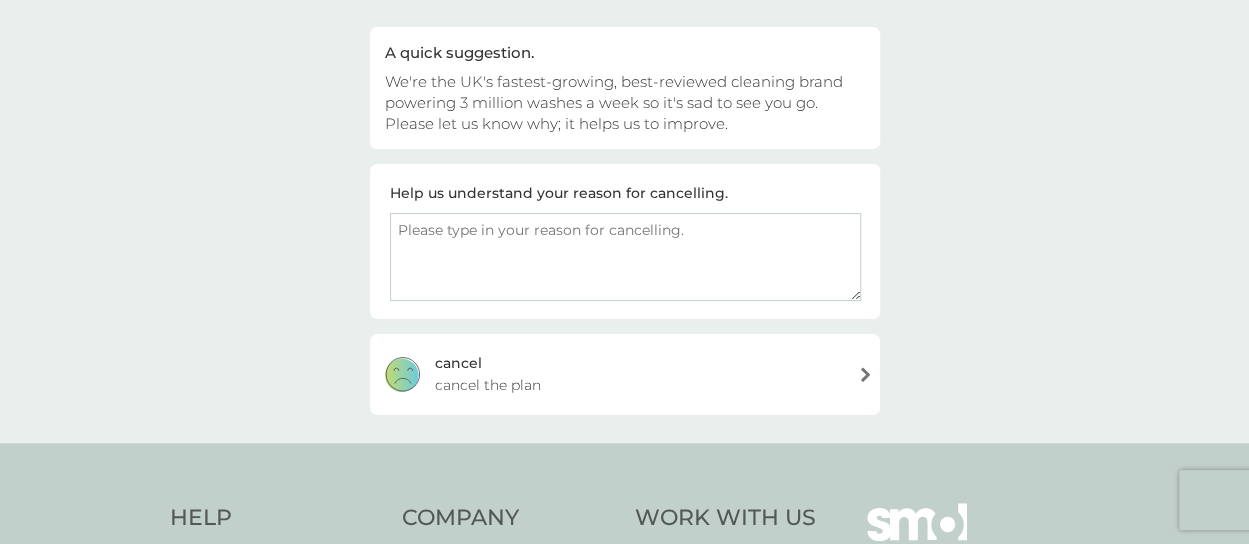 scroll, scrollTop: 166, scrollLeft: 0, axis: vertical 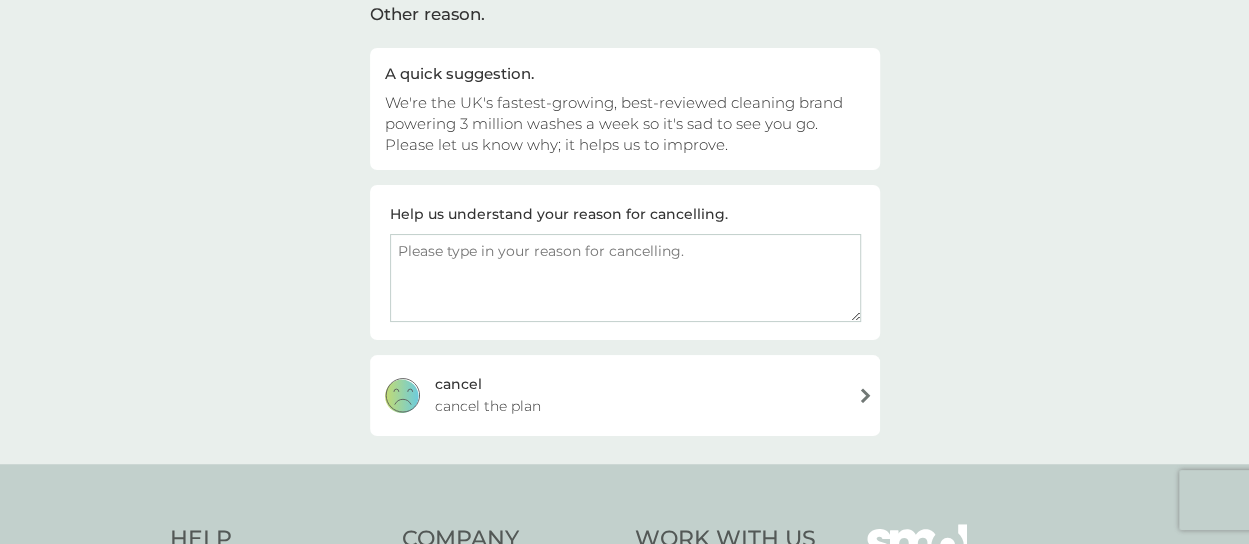 click at bounding box center (625, 278) 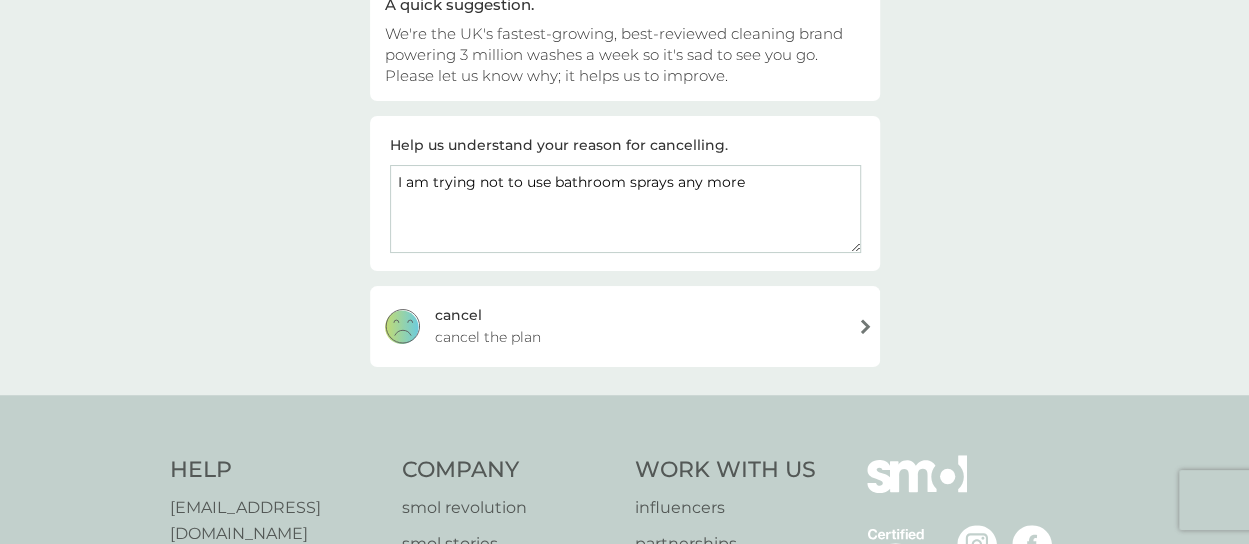 scroll, scrollTop: 233, scrollLeft: 0, axis: vertical 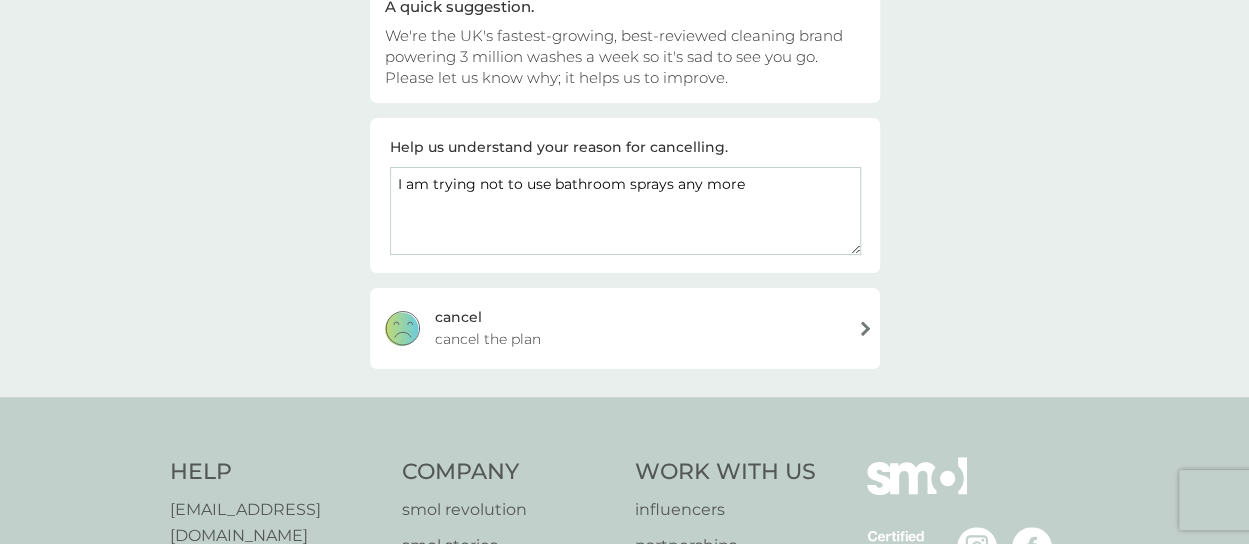 type on "I am trying not to use bathroom sprays any more" 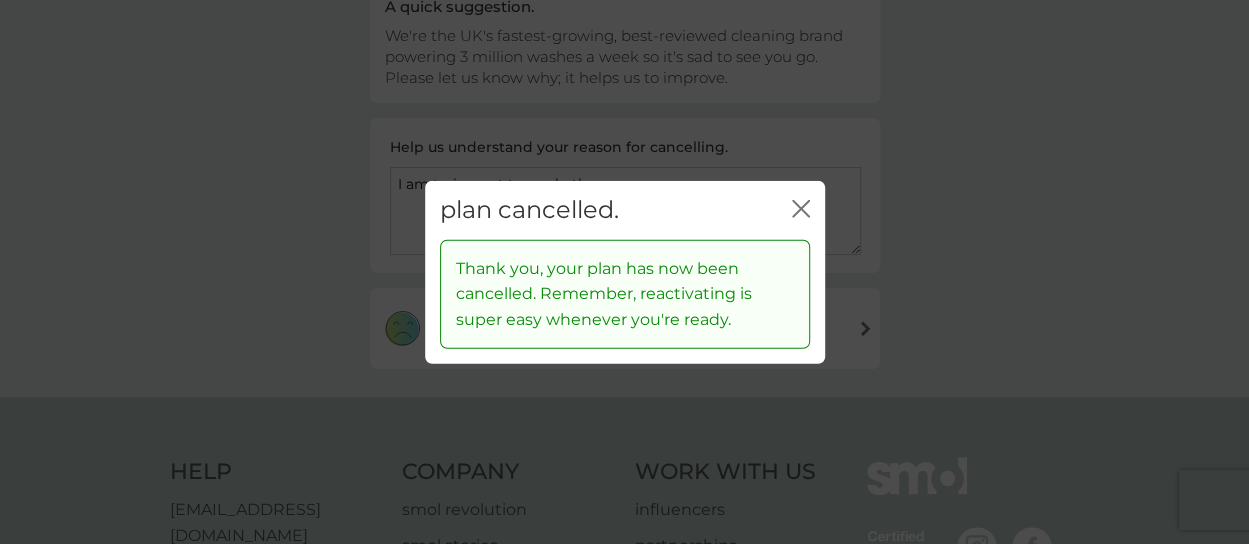 click on "close" 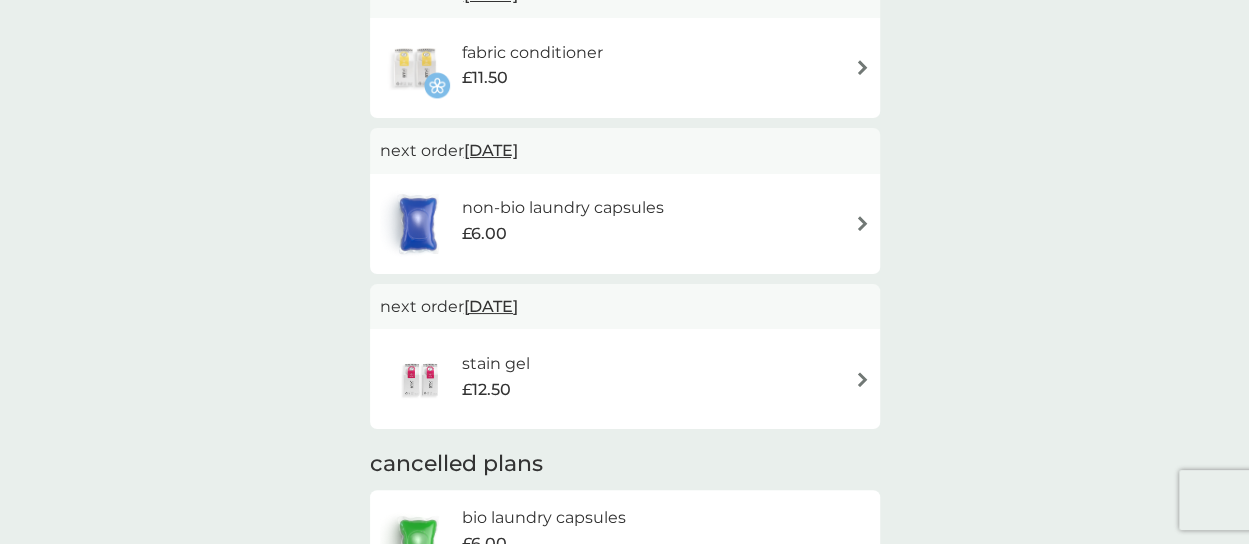 scroll, scrollTop: 766, scrollLeft: 0, axis: vertical 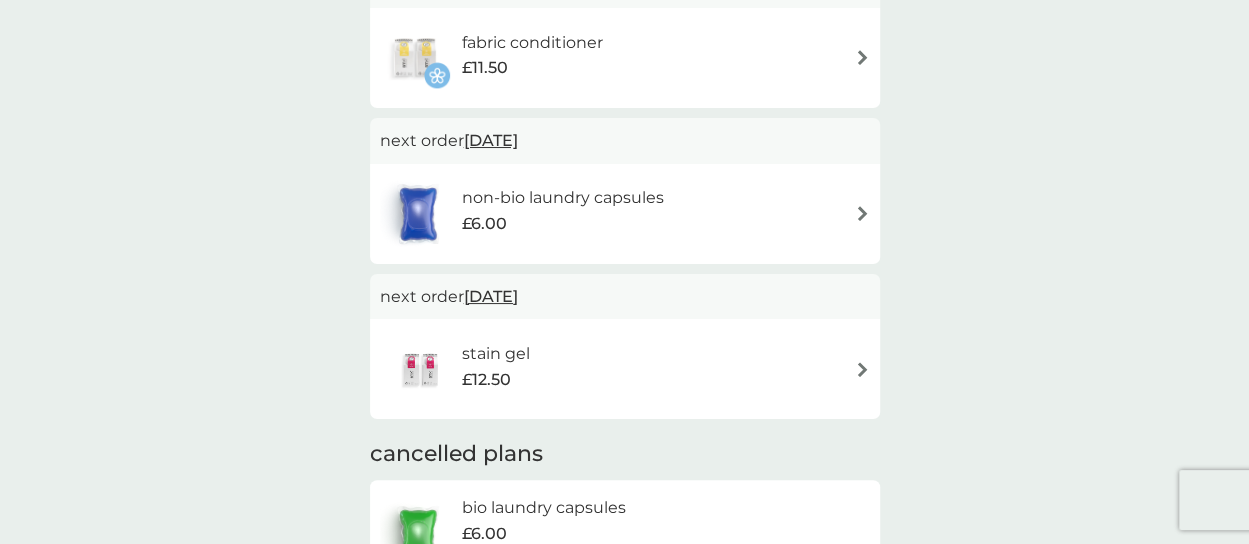 click on "non-bio laundry capsules" at bounding box center (562, 198) 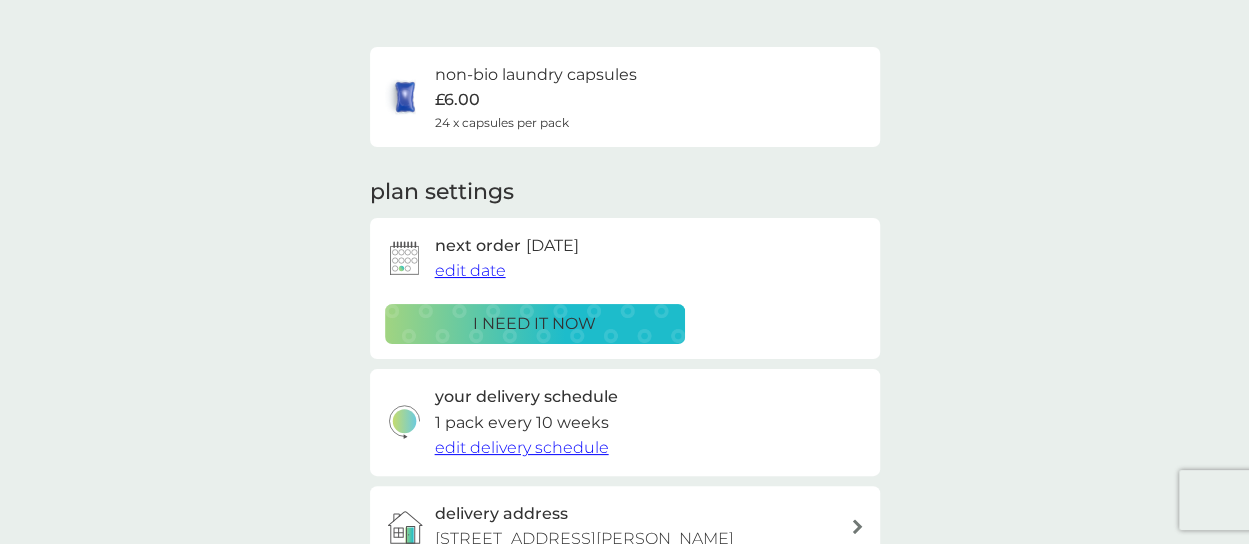 scroll, scrollTop: 166, scrollLeft: 0, axis: vertical 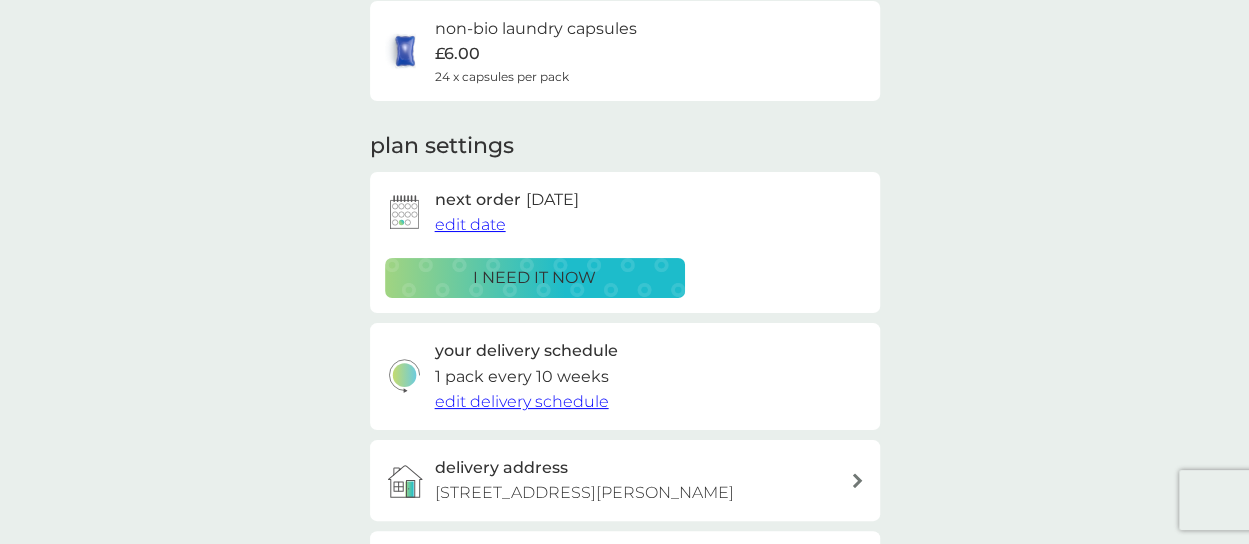 click on "i need it now" at bounding box center [534, 278] 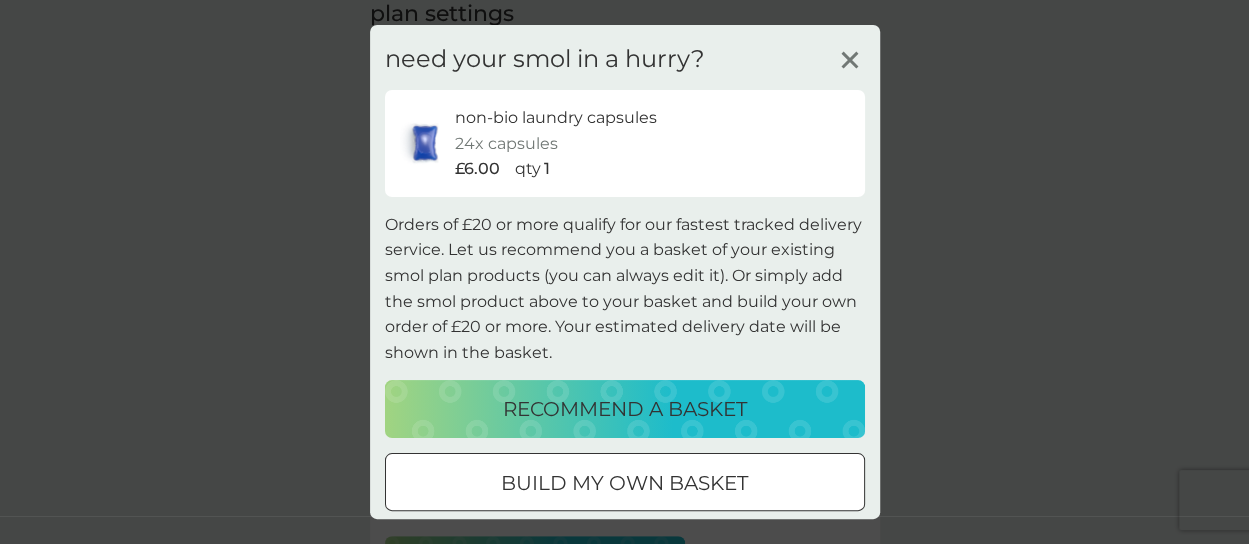 scroll, scrollTop: 300, scrollLeft: 0, axis: vertical 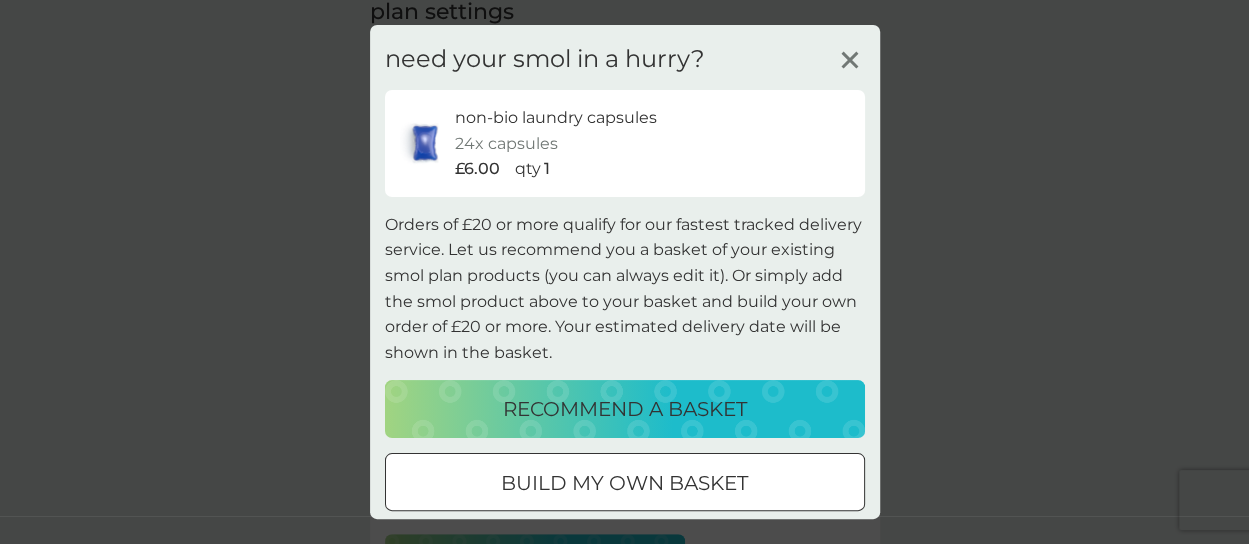 click on "recommend a basket" at bounding box center [625, 409] 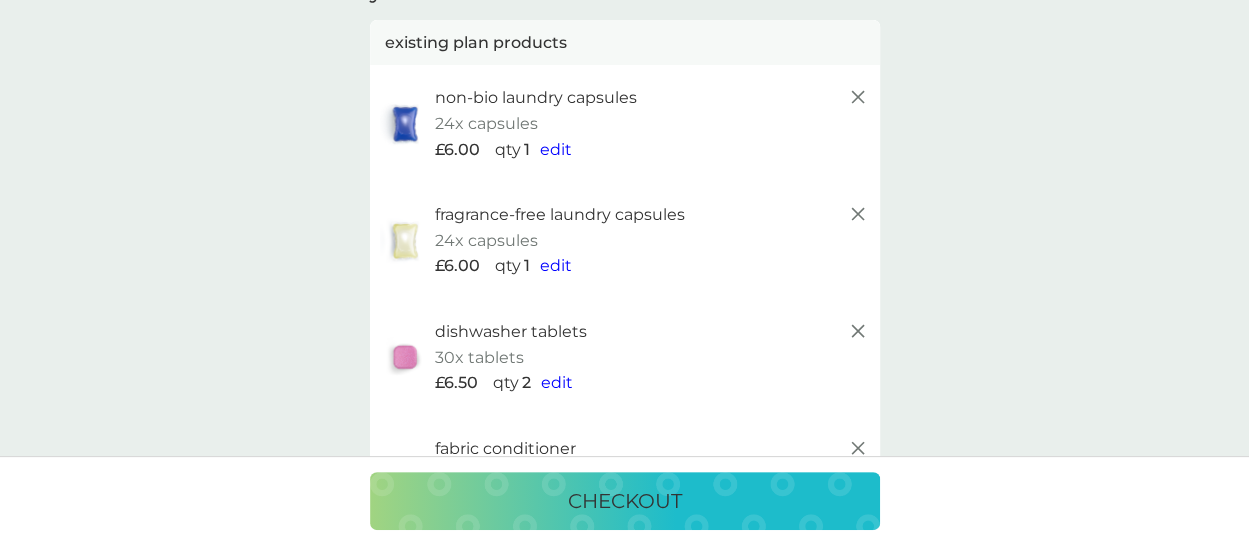 scroll, scrollTop: 100, scrollLeft: 0, axis: vertical 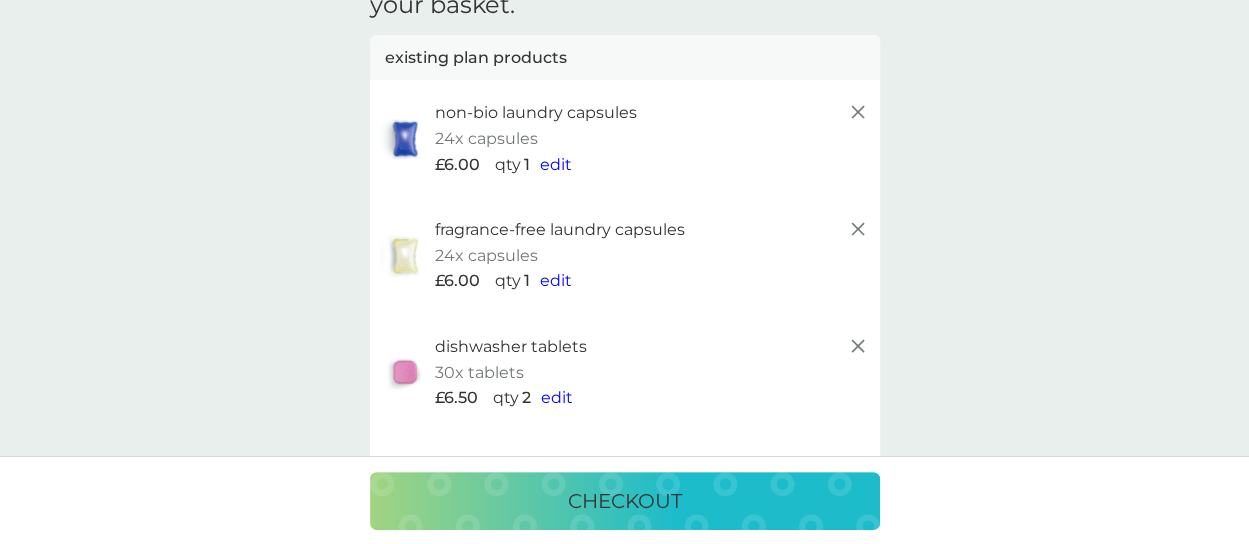 click on "edit" at bounding box center [556, 164] 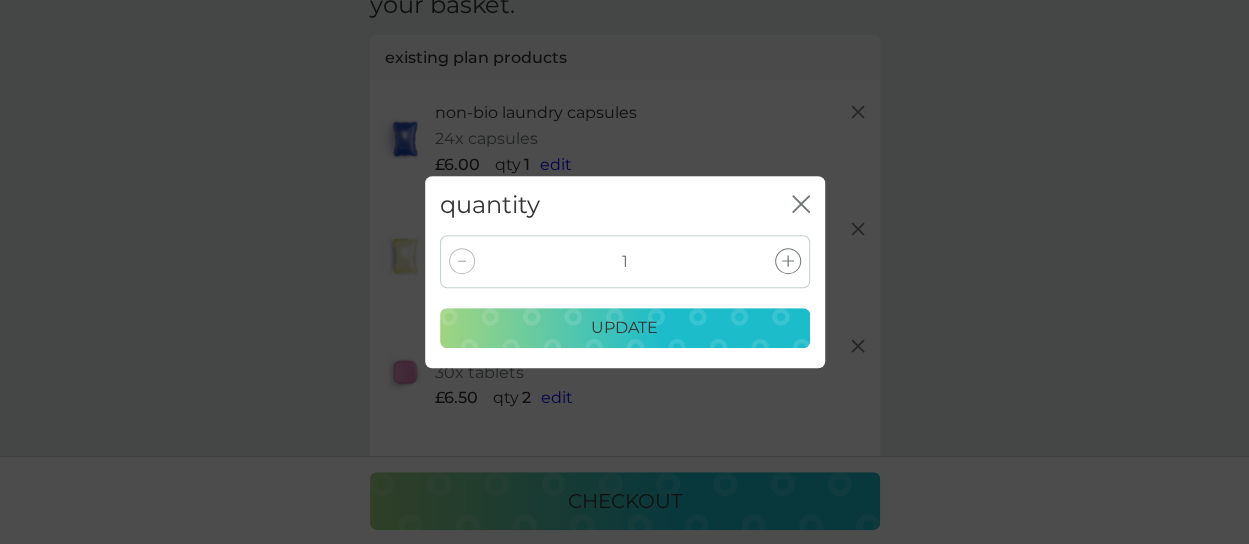 click 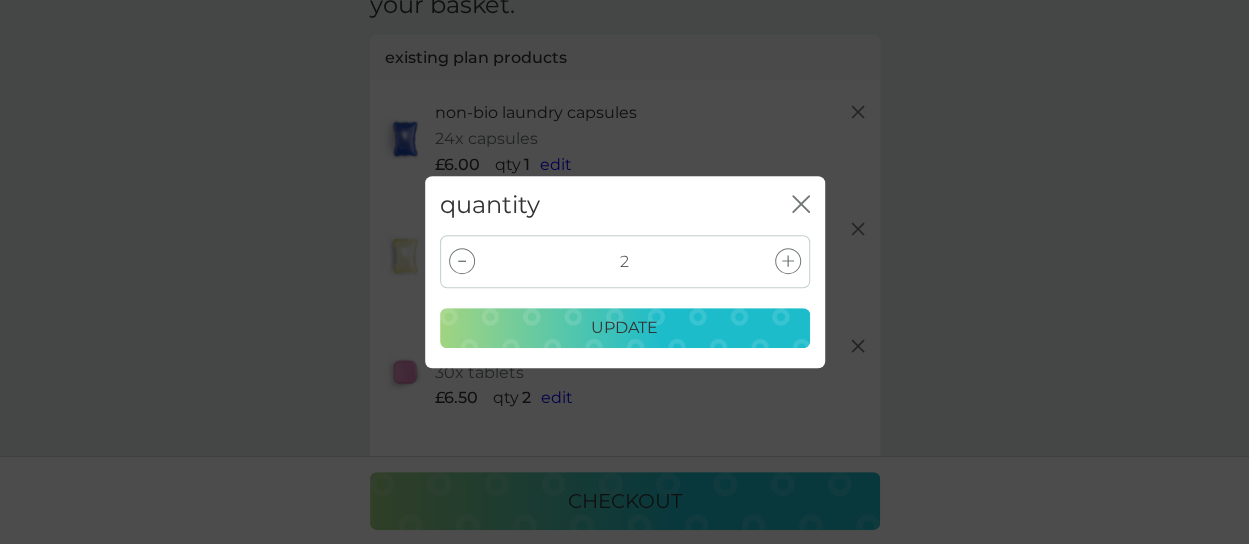 click on "update" at bounding box center [624, 328] 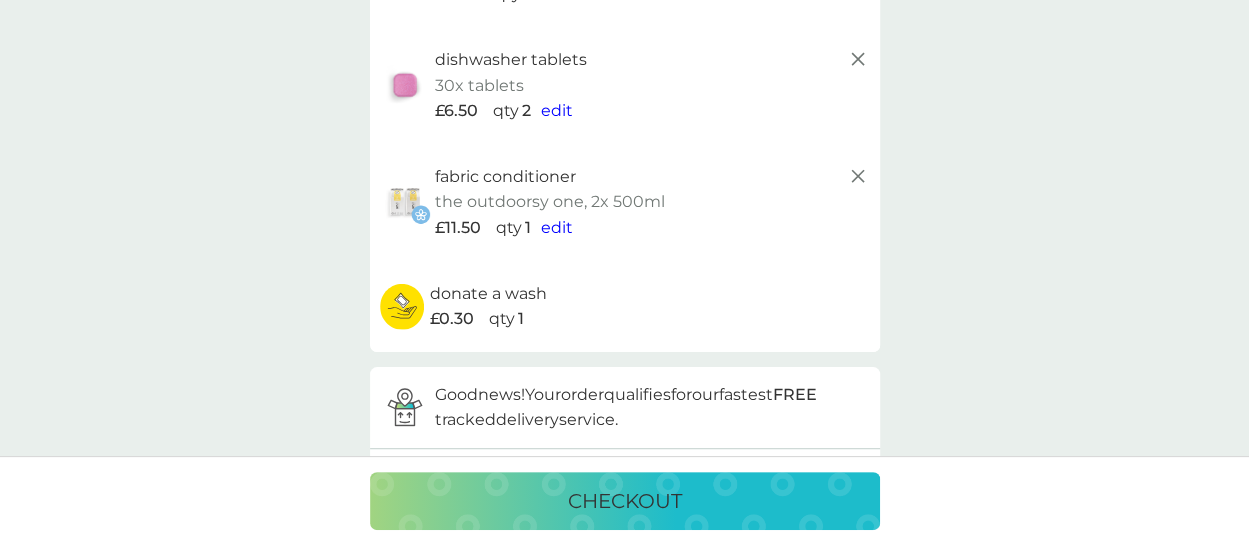 scroll, scrollTop: 400, scrollLeft: 0, axis: vertical 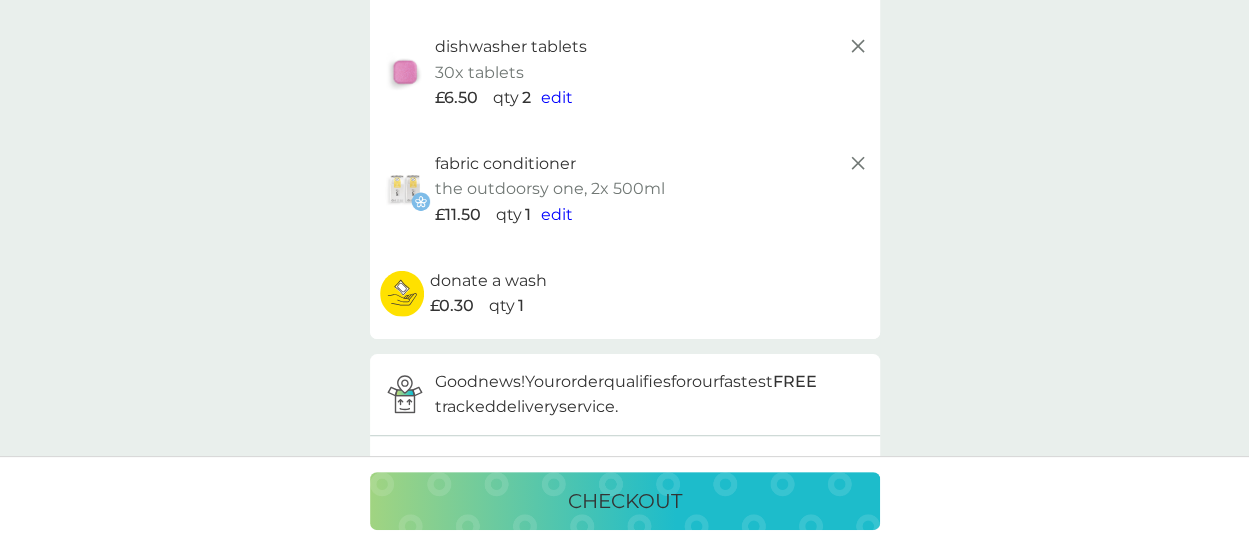 click on "edit" at bounding box center (557, 214) 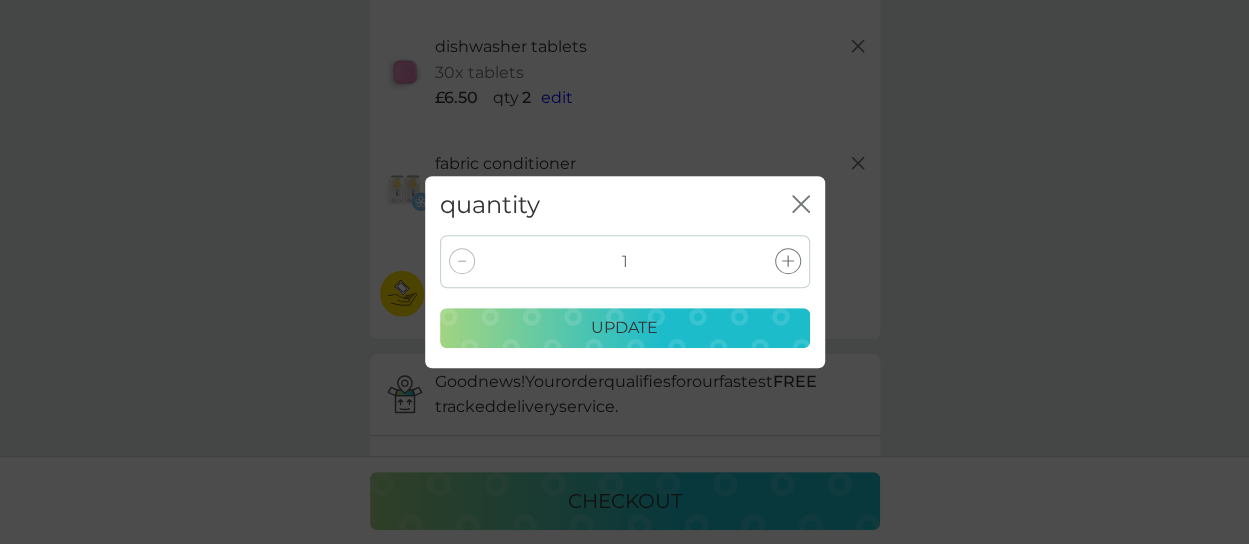 click at bounding box center [462, 261] 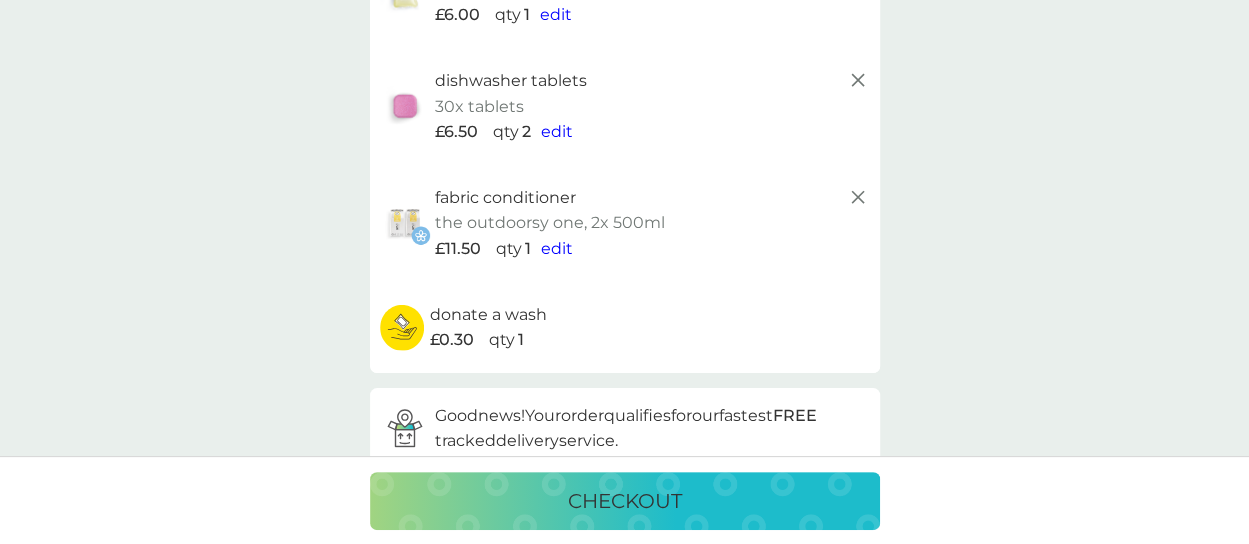 scroll, scrollTop: 333, scrollLeft: 0, axis: vertical 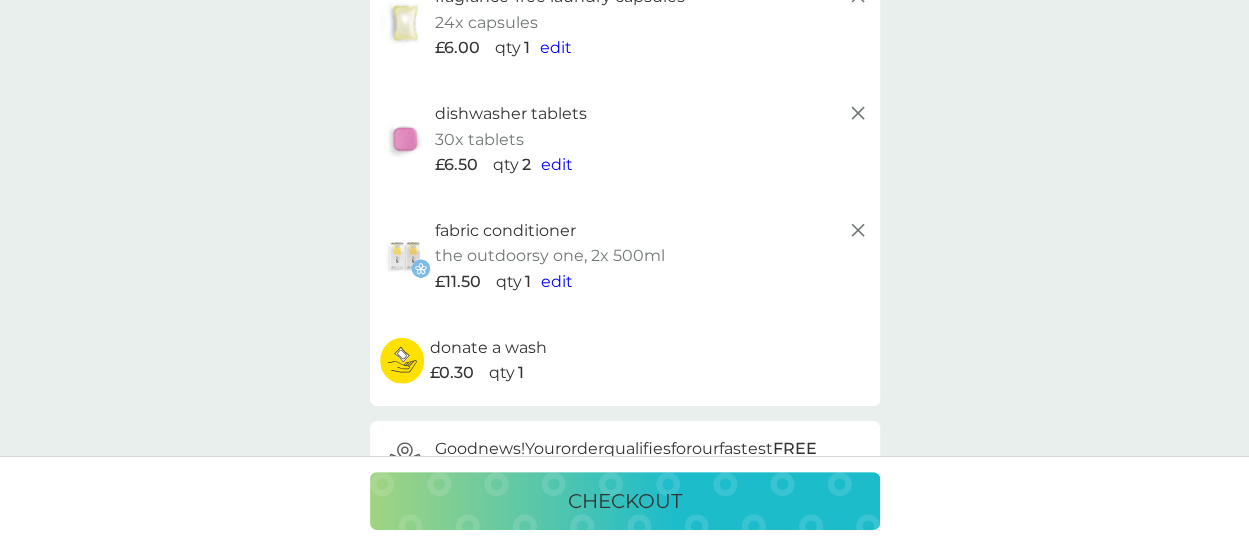 click 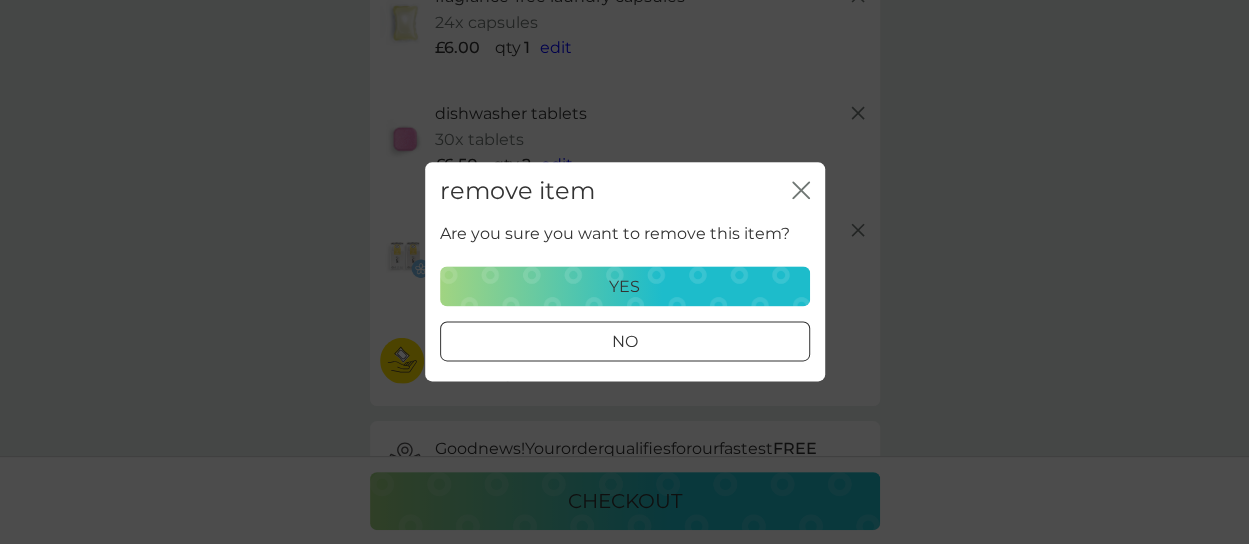 click on "yes" at bounding box center [624, 287] 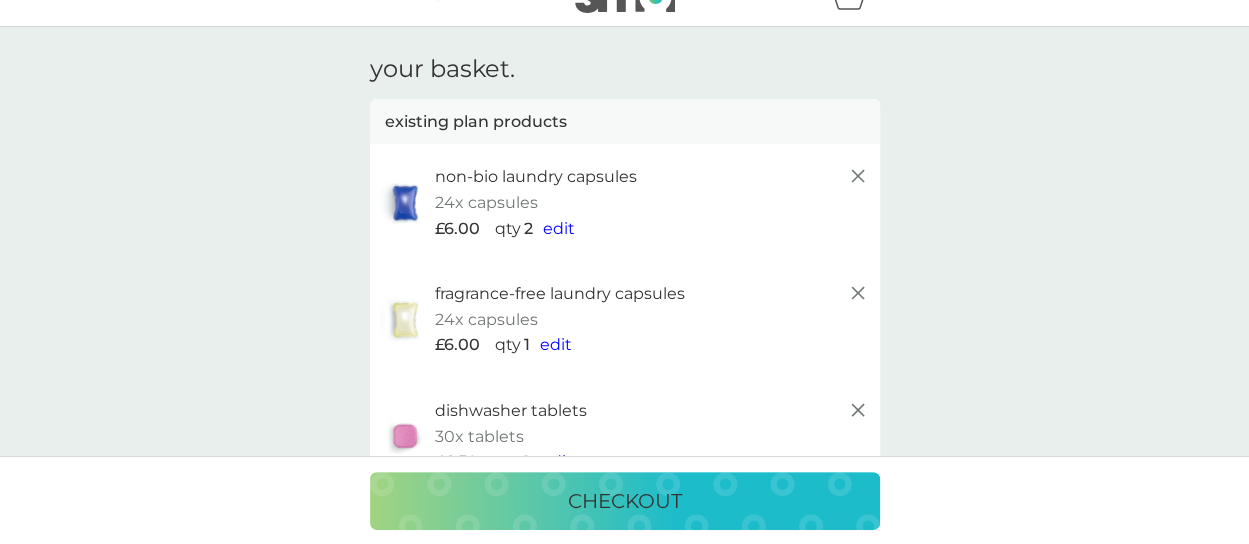 scroll, scrollTop: 33, scrollLeft: 0, axis: vertical 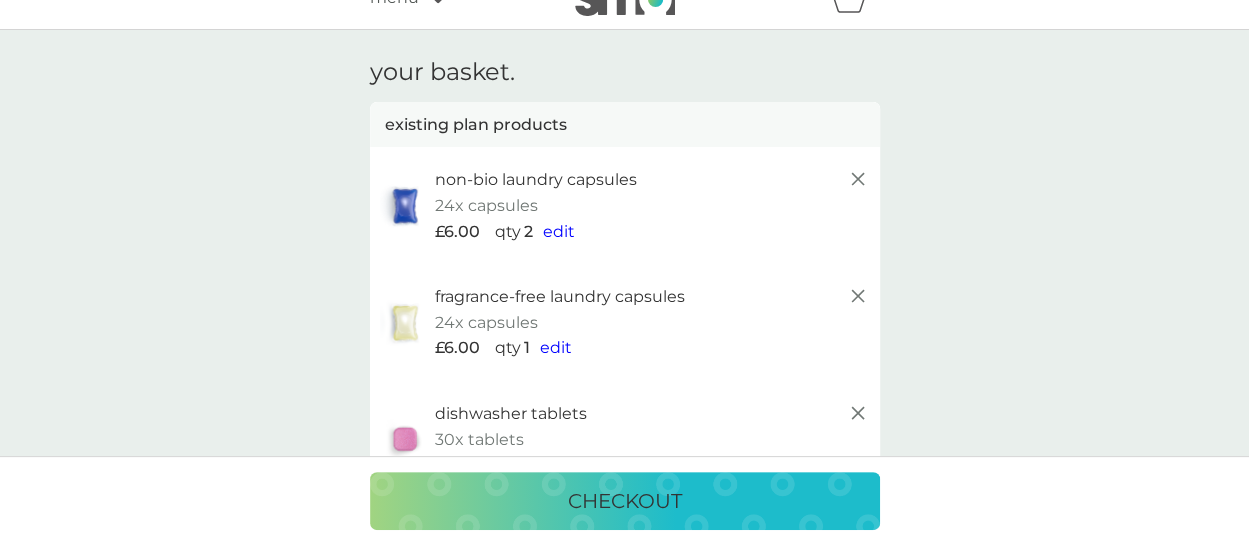 click on "edit" at bounding box center [556, 347] 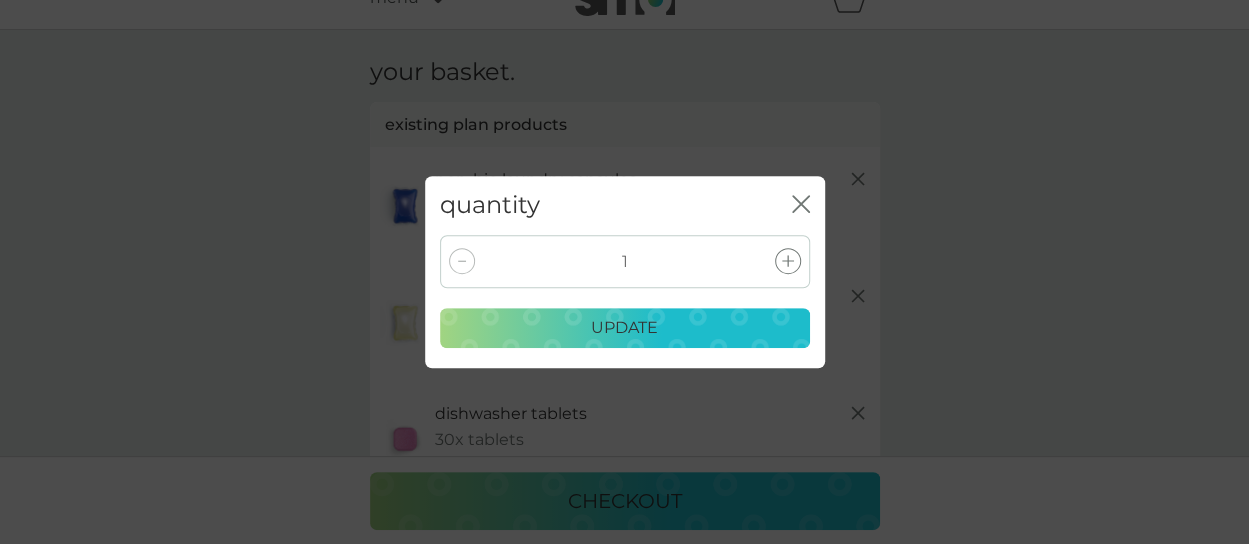 click 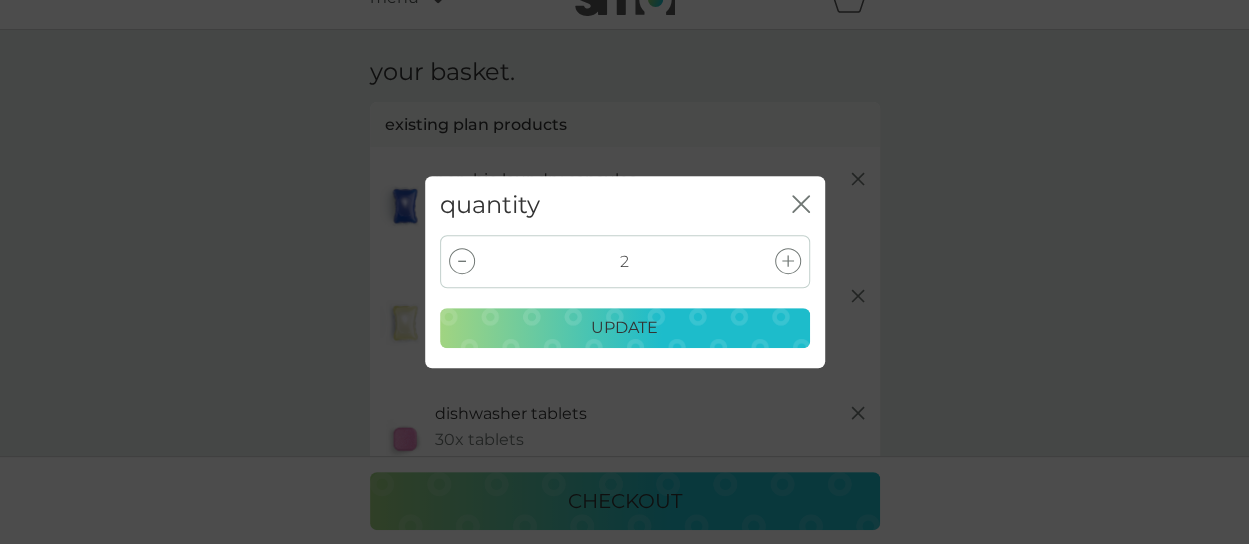 click on "update" at bounding box center [624, 328] 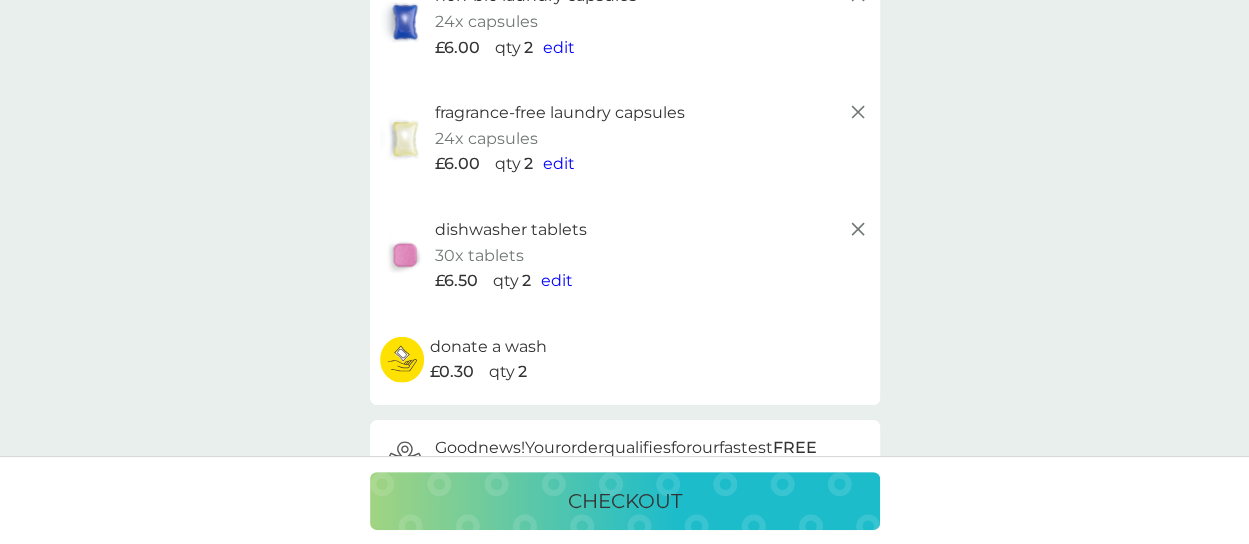 scroll, scrollTop: 266, scrollLeft: 0, axis: vertical 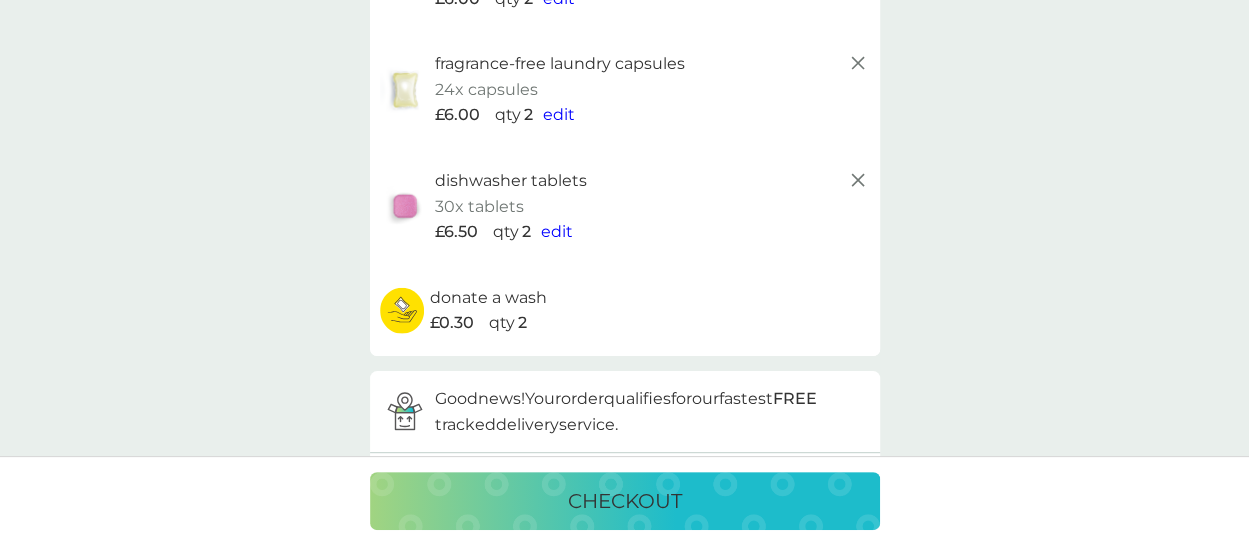 click on "edit" at bounding box center [557, 231] 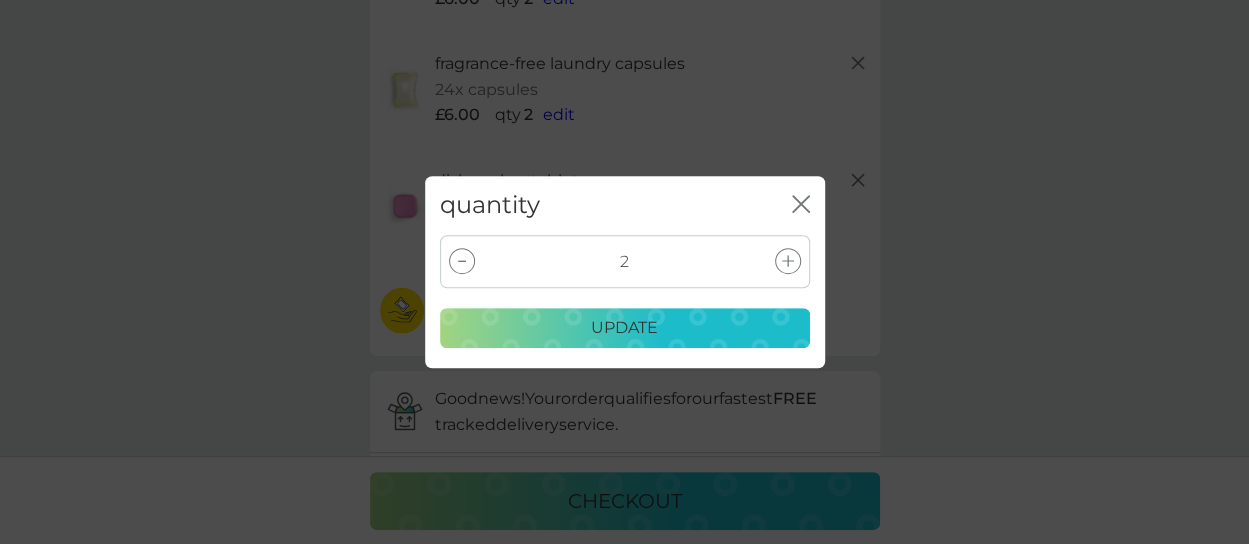 click at bounding box center [462, 261] 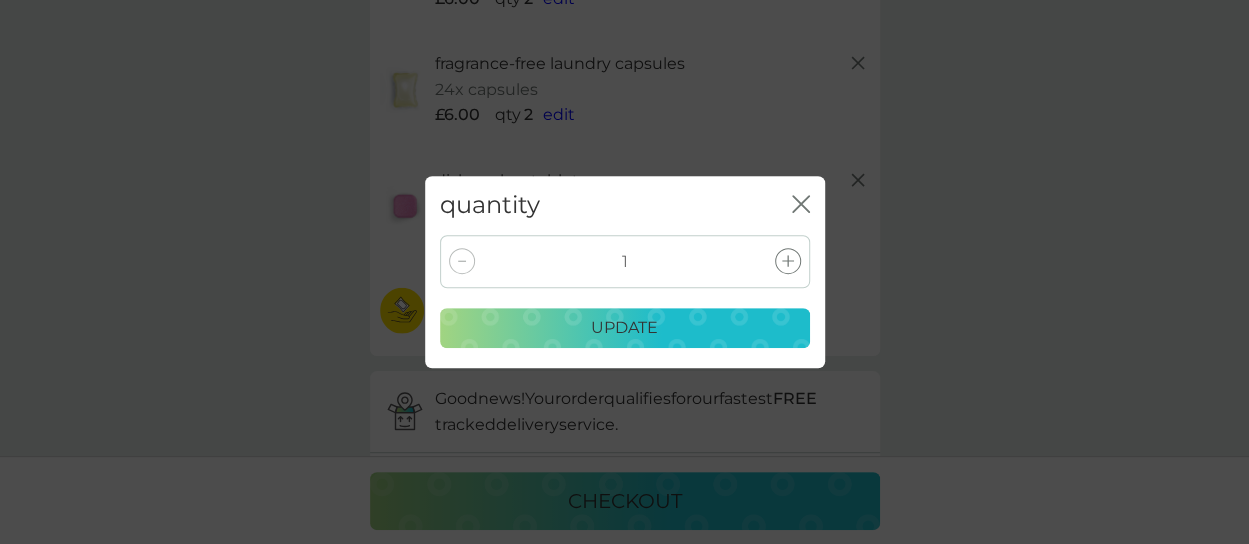 click on "update" at bounding box center [625, 328] 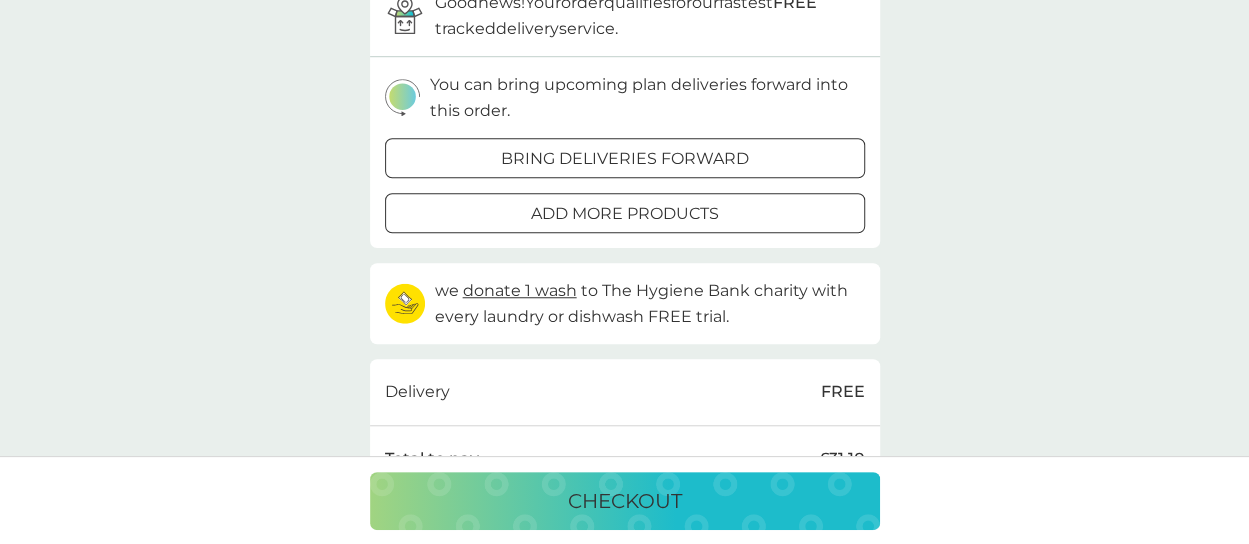 scroll, scrollTop: 666, scrollLeft: 0, axis: vertical 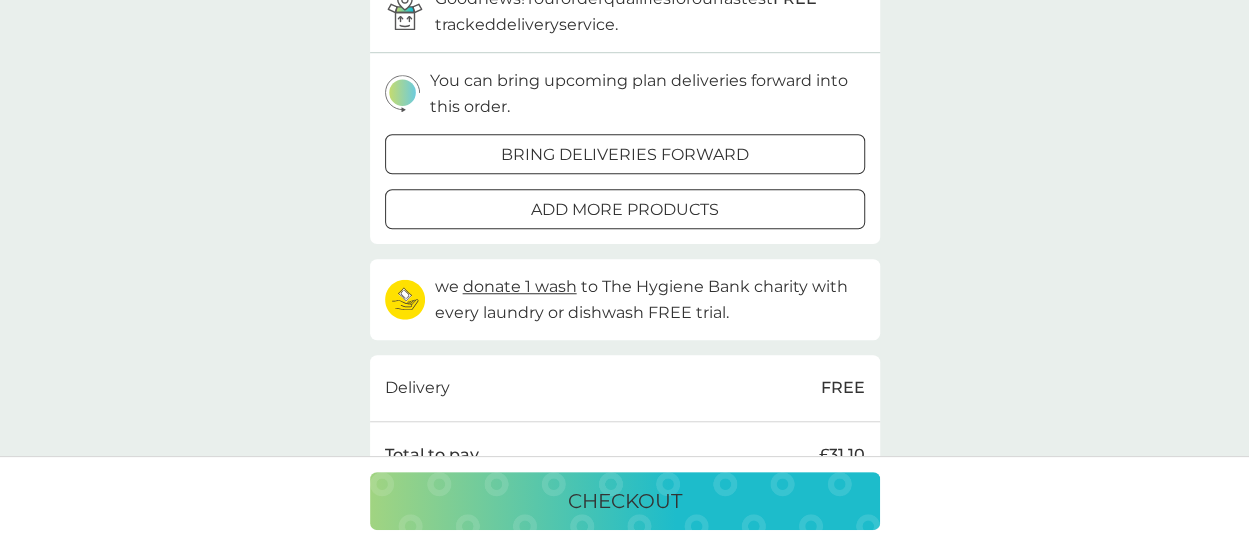click on "add more products" at bounding box center [625, 210] 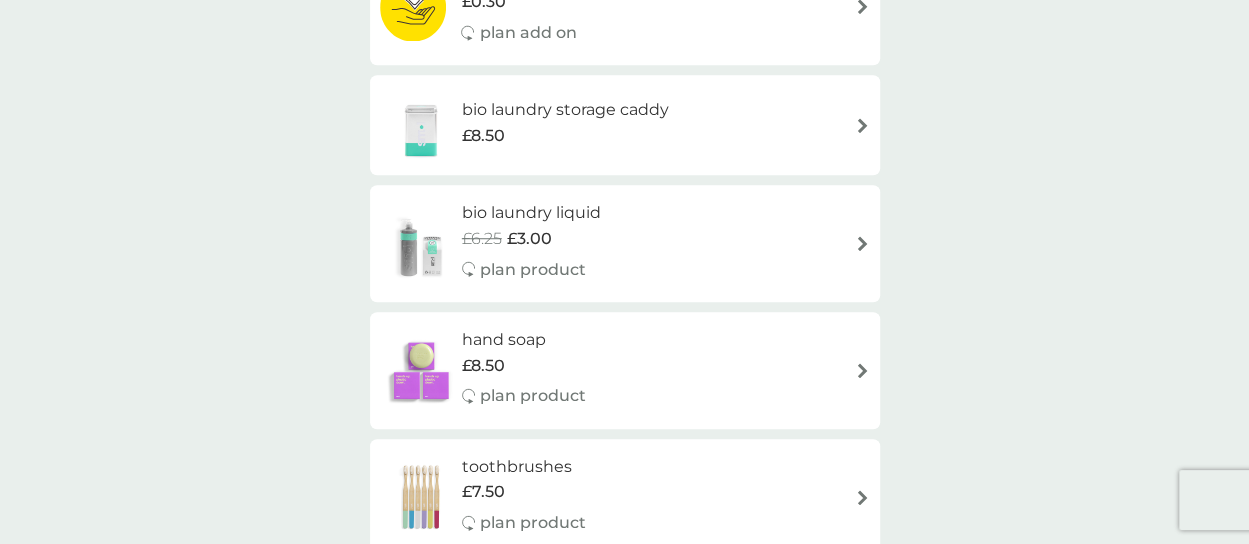 scroll, scrollTop: 600, scrollLeft: 0, axis: vertical 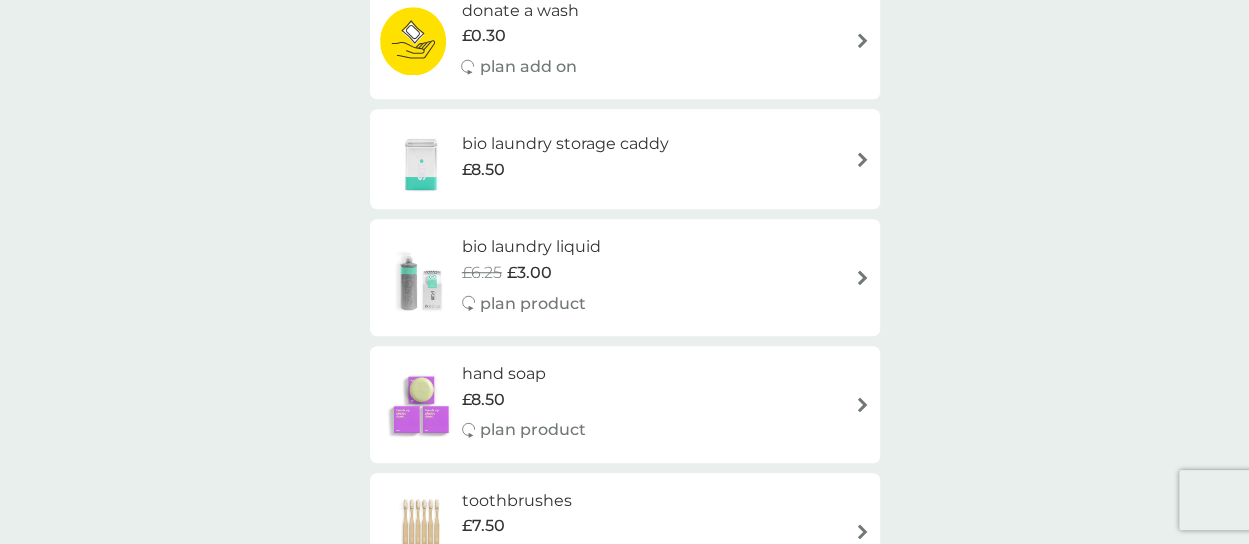 click on "plan product" at bounding box center [533, 304] 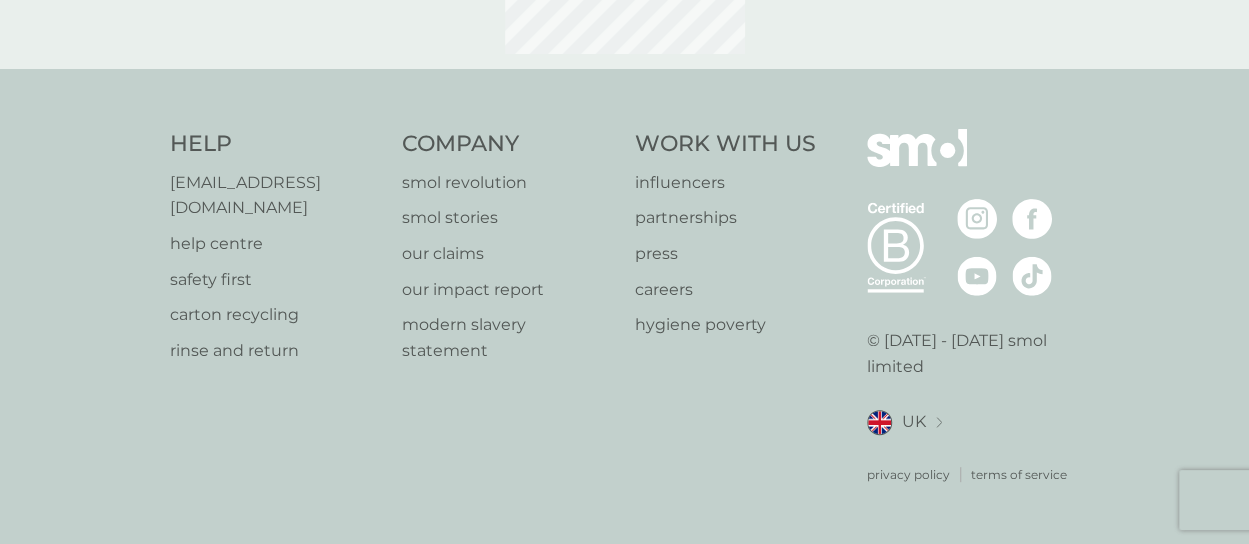 scroll, scrollTop: 0, scrollLeft: 0, axis: both 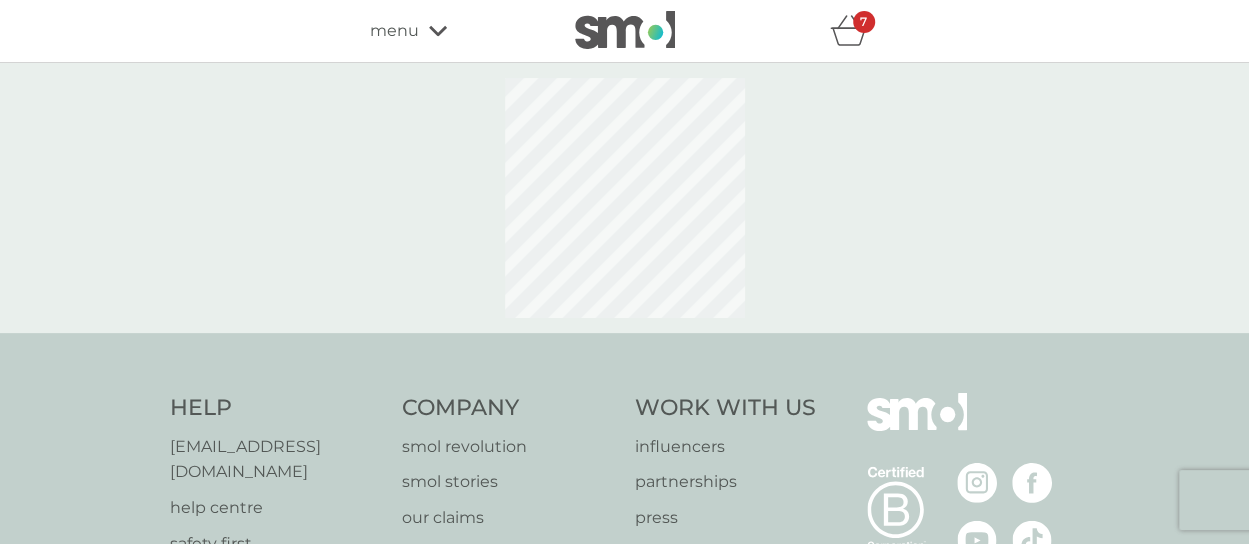 select on "91" 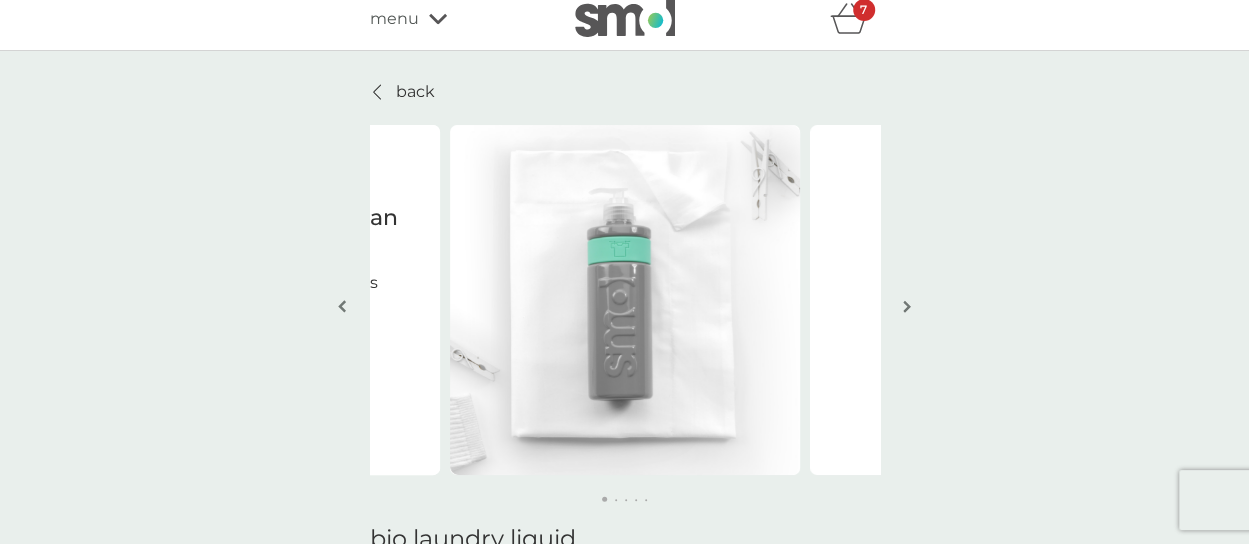 scroll, scrollTop: 0, scrollLeft: 0, axis: both 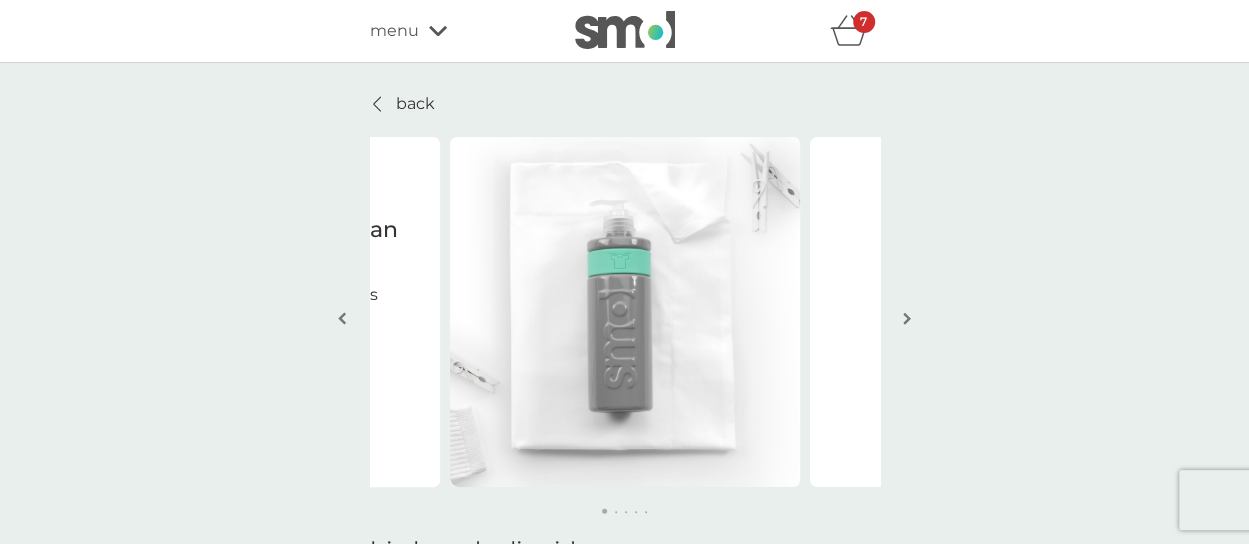 click on "back" at bounding box center (415, 104) 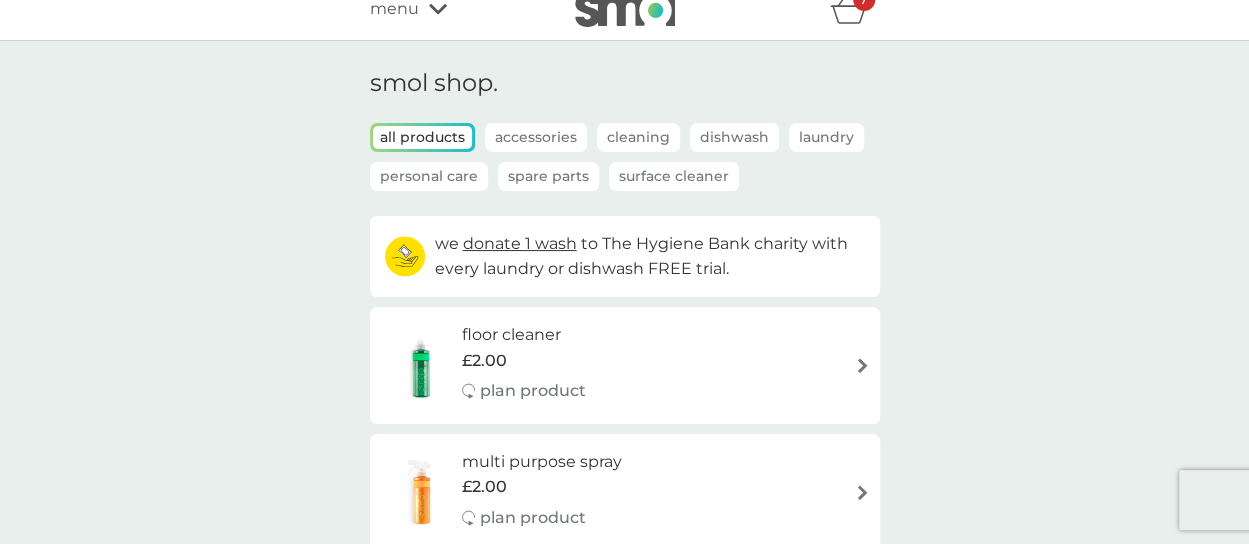 scroll, scrollTop: 0, scrollLeft: 0, axis: both 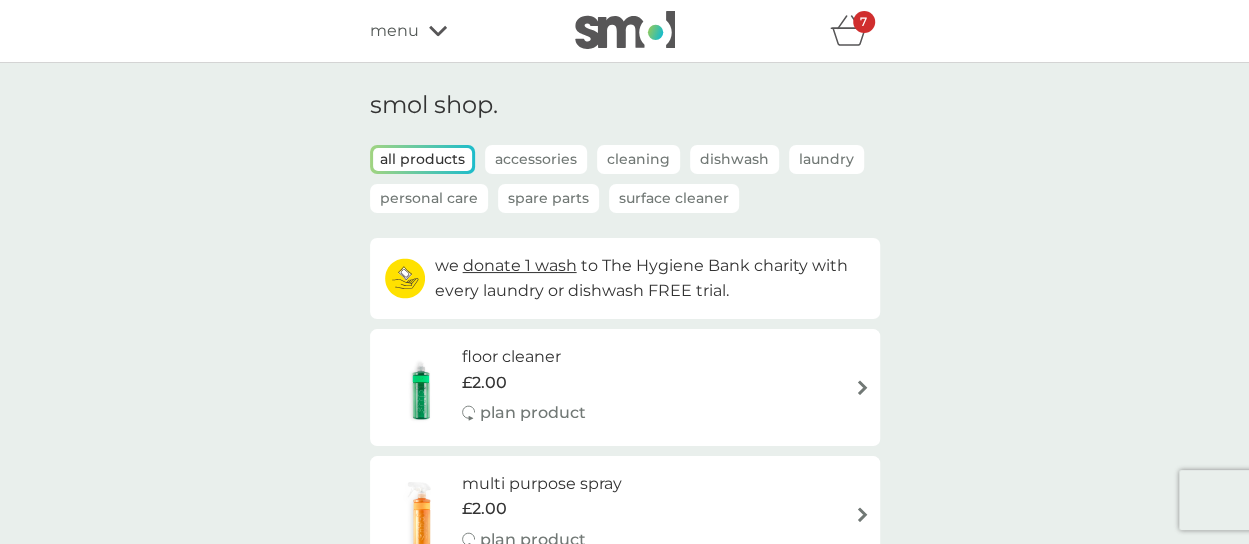 click on "Personal Care" at bounding box center (429, 198) 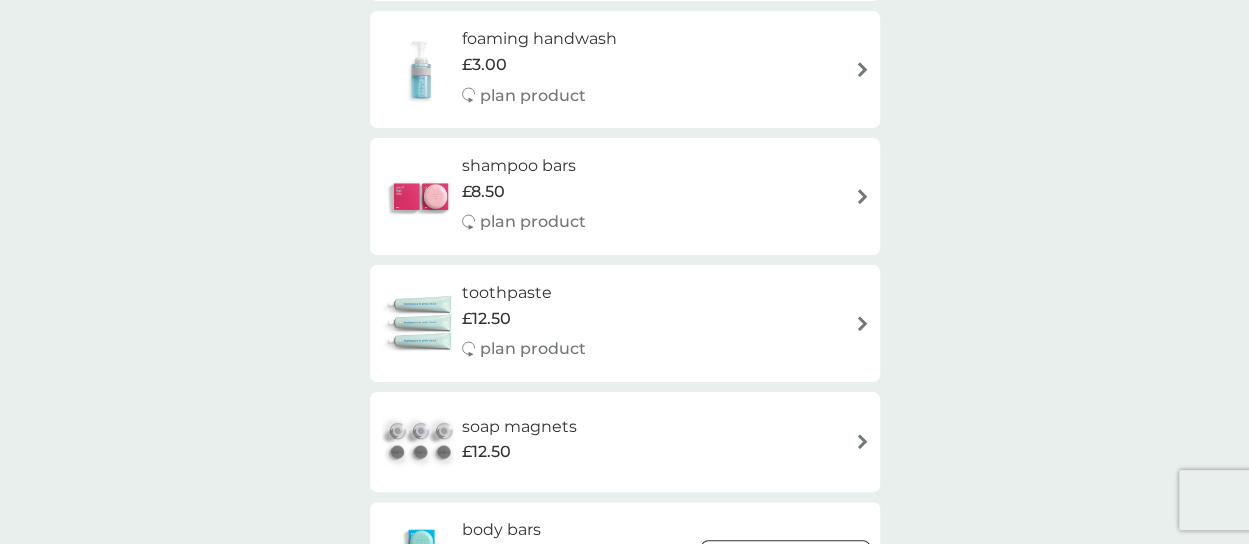 scroll, scrollTop: 700, scrollLeft: 0, axis: vertical 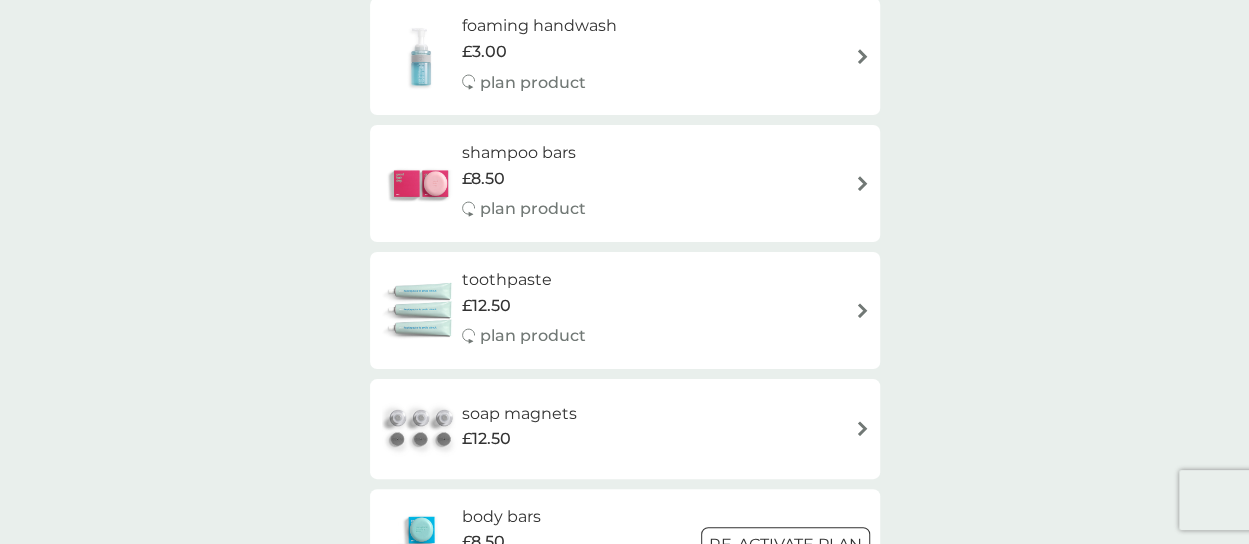 click on "plan product" at bounding box center [533, 336] 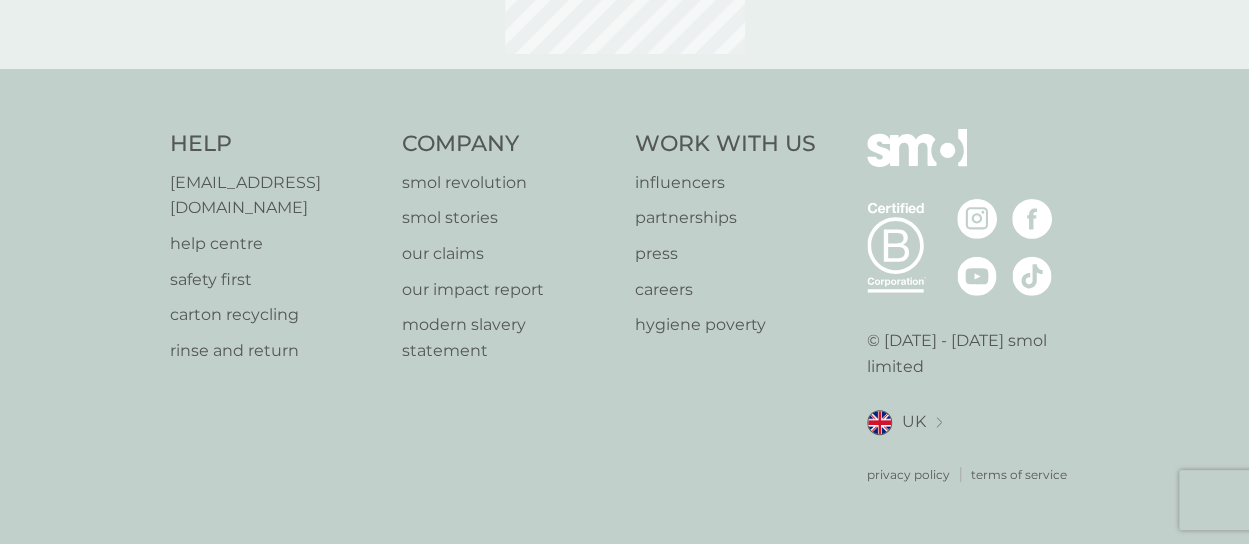 scroll, scrollTop: 0, scrollLeft: 0, axis: both 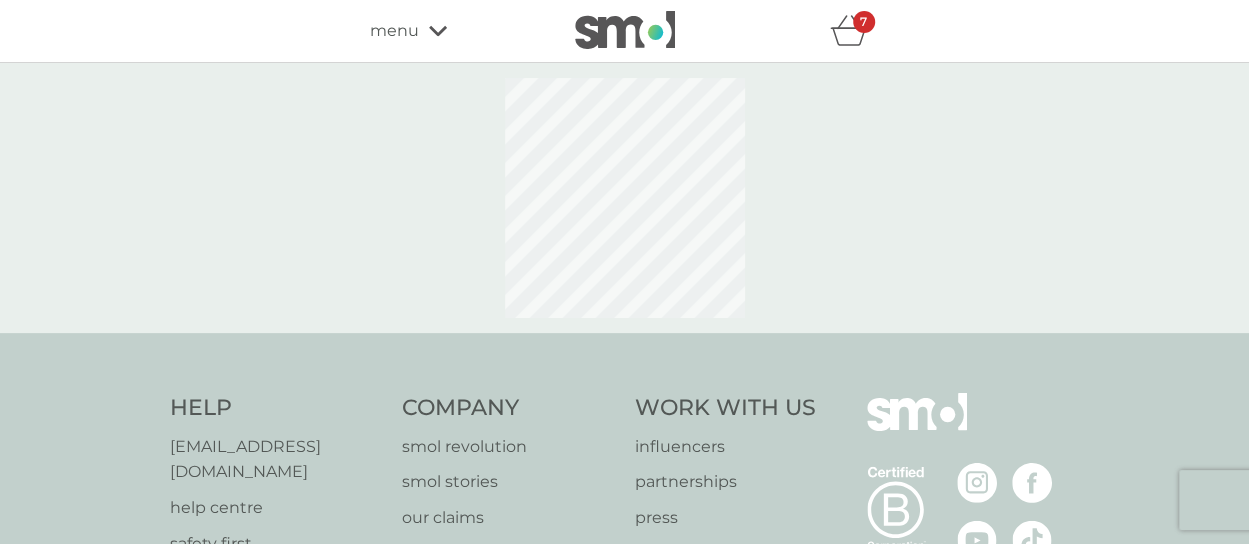 select on "91" 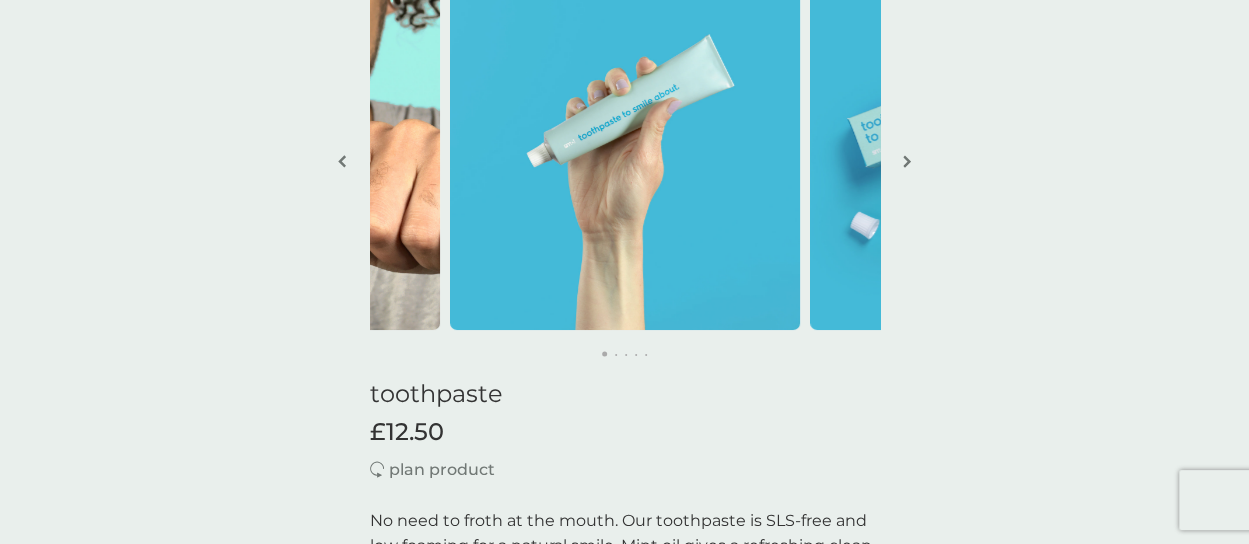 scroll, scrollTop: 0, scrollLeft: 0, axis: both 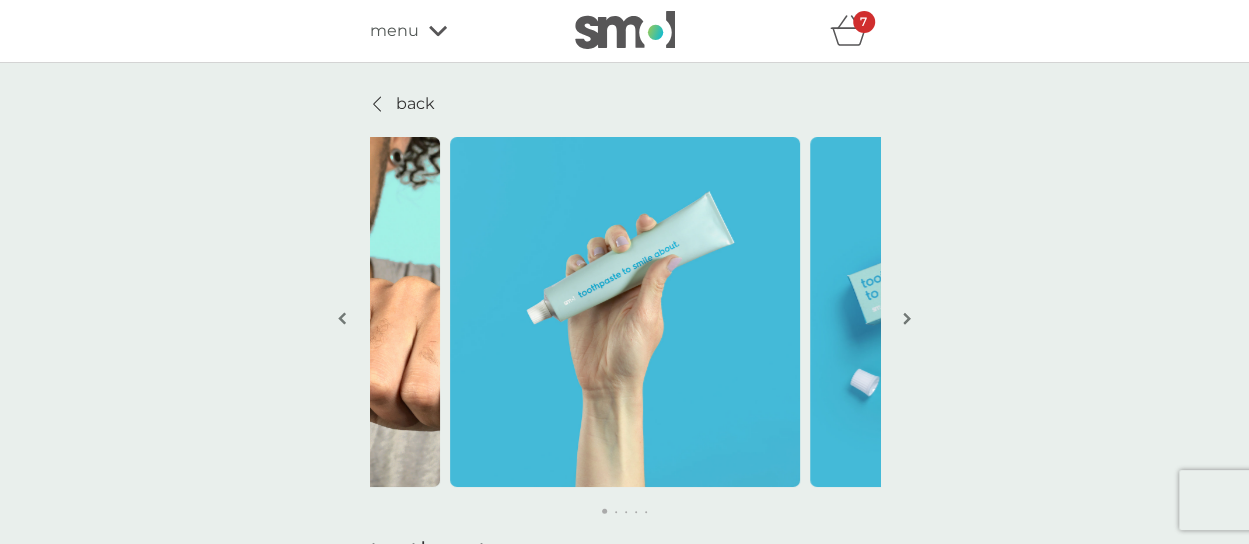 click on "back" at bounding box center [415, 104] 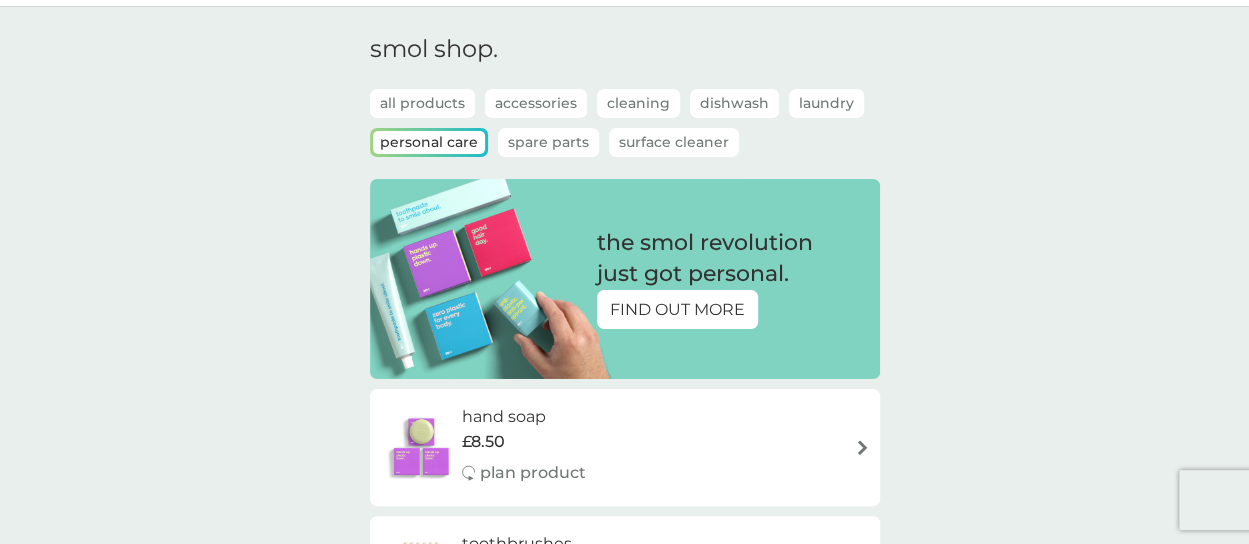 scroll, scrollTop: 0, scrollLeft: 0, axis: both 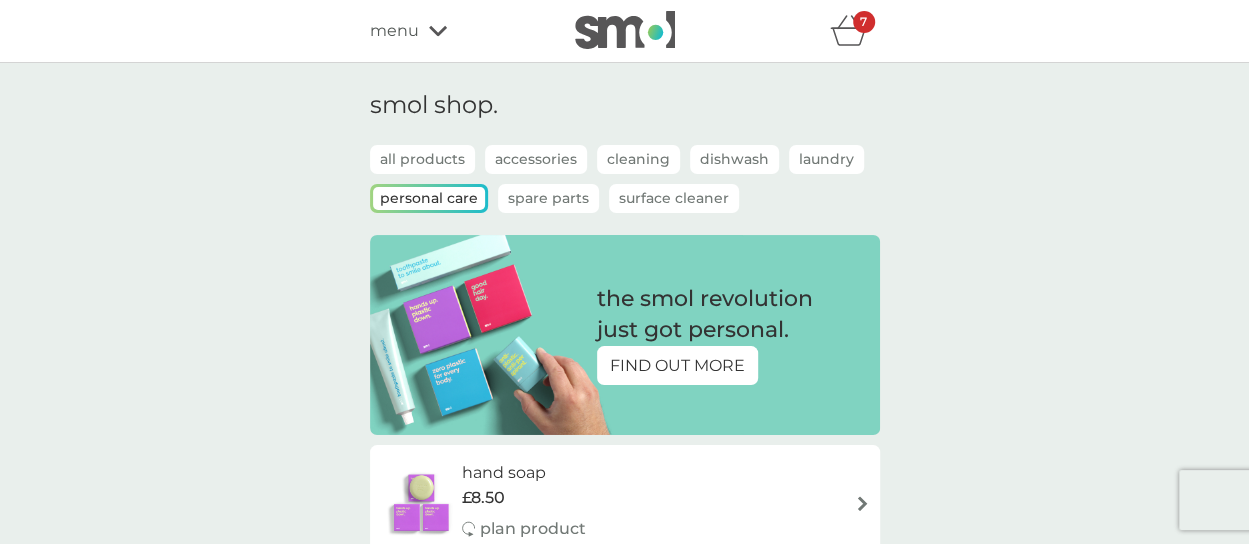 click on "7" at bounding box center [864, 22] 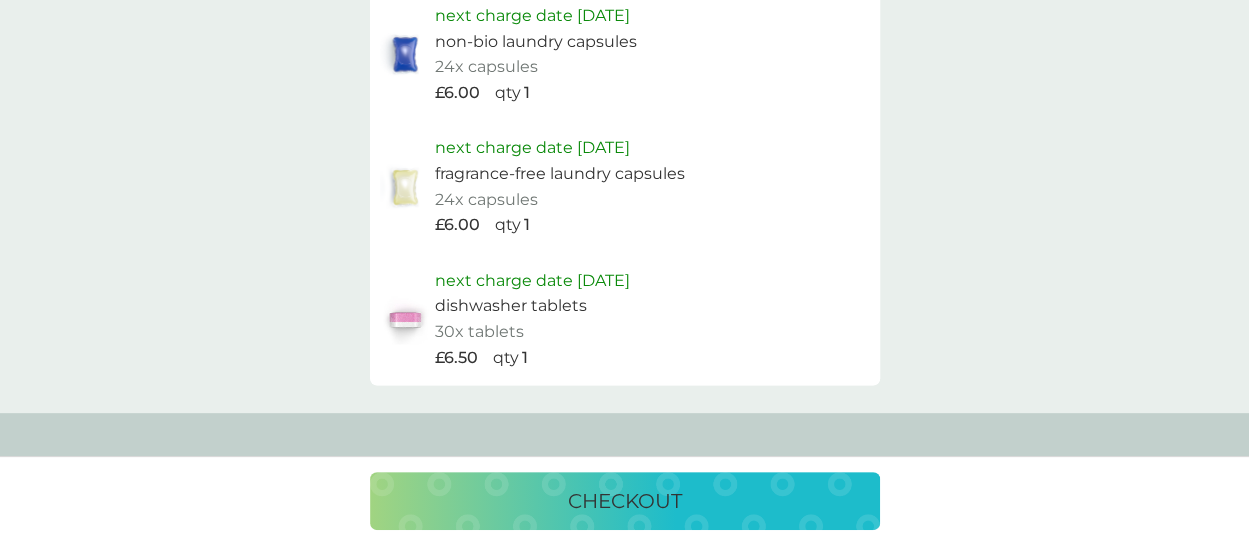 scroll, scrollTop: 1366, scrollLeft: 0, axis: vertical 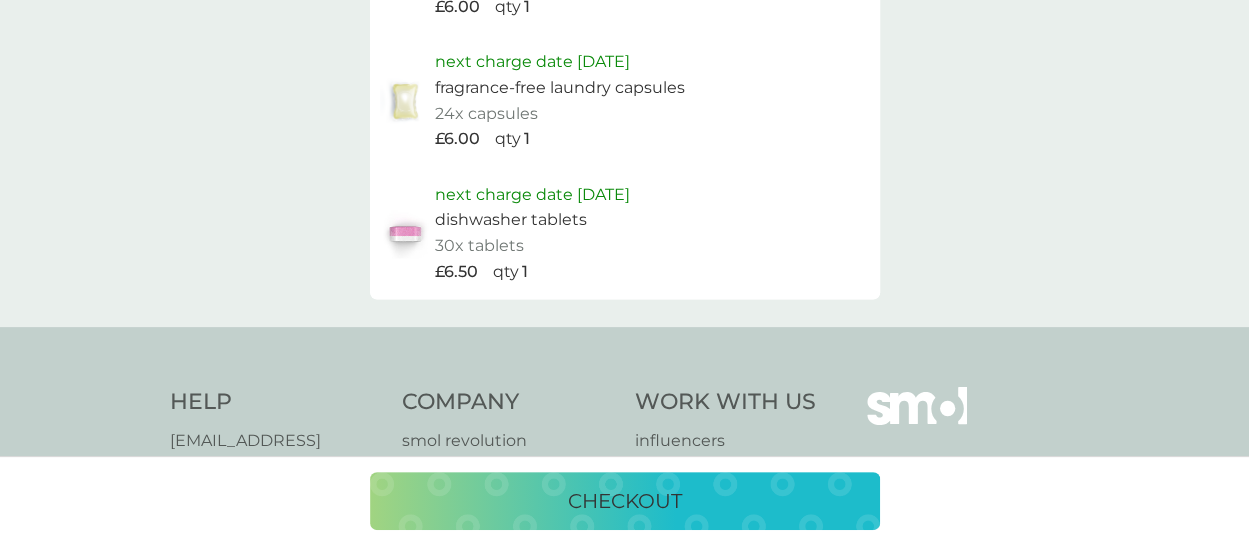 click on "checkout" at bounding box center [625, 501] 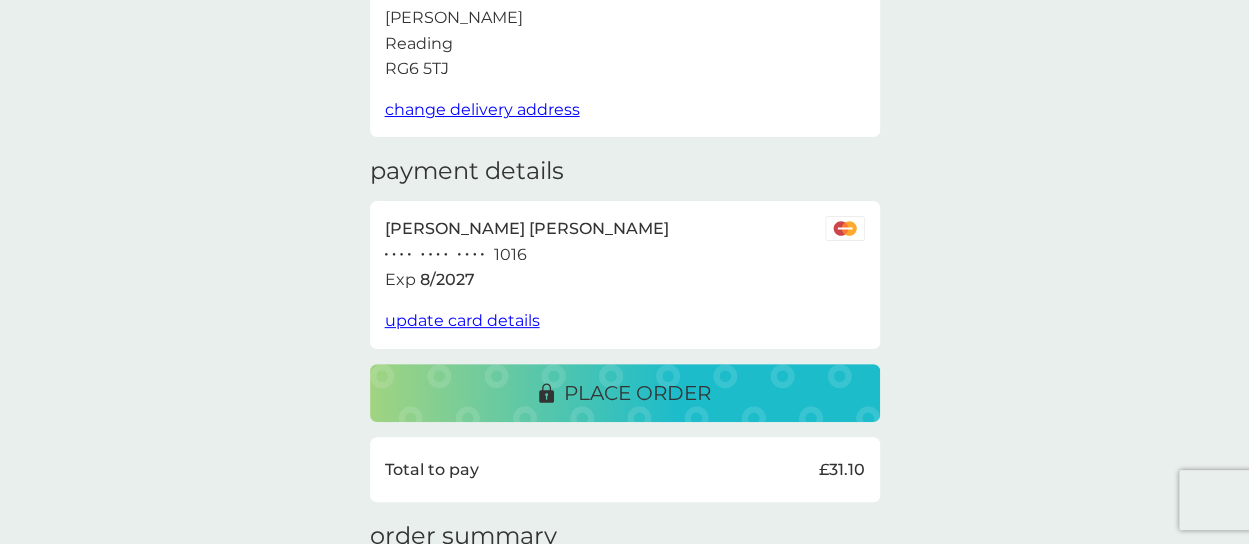 scroll, scrollTop: 333, scrollLeft: 0, axis: vertical 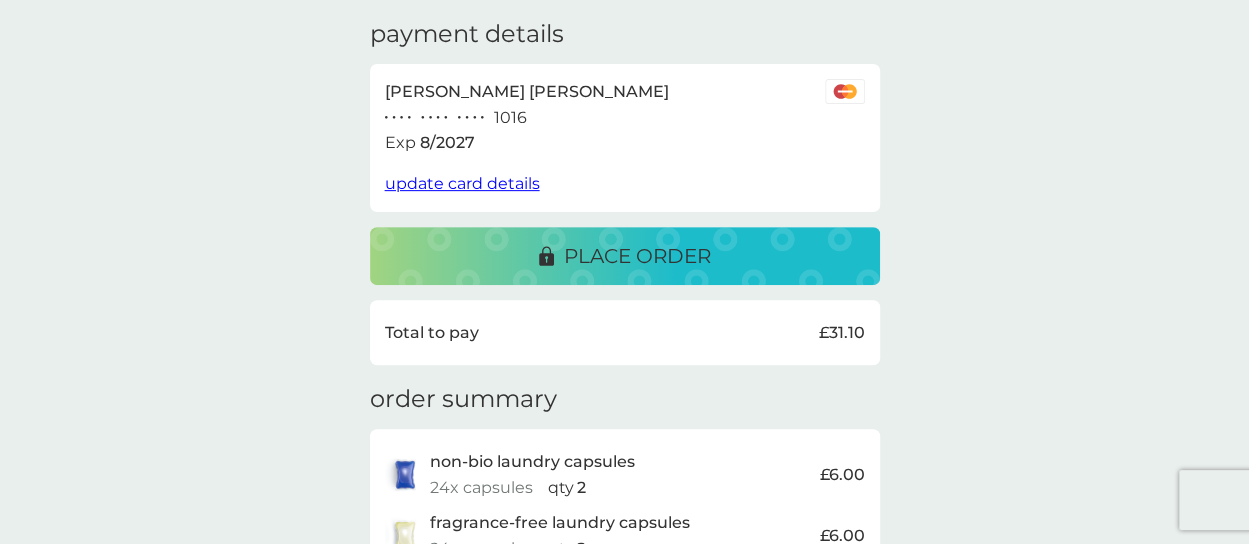 click on "place order" at bounding box center (637, 256) 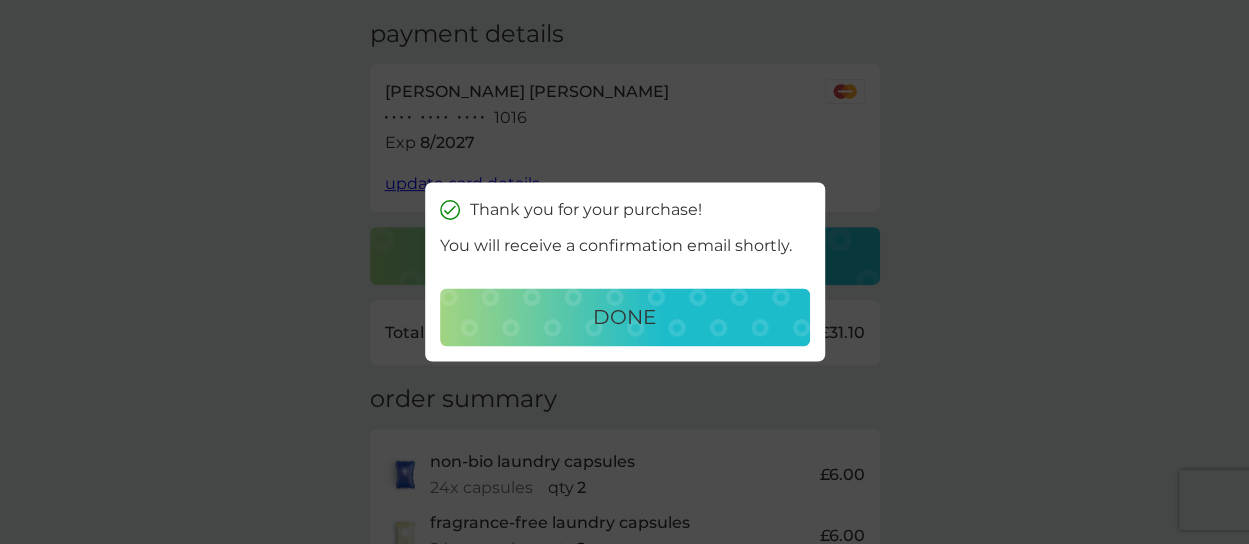 click on "done" at bounding box center [624, 318] 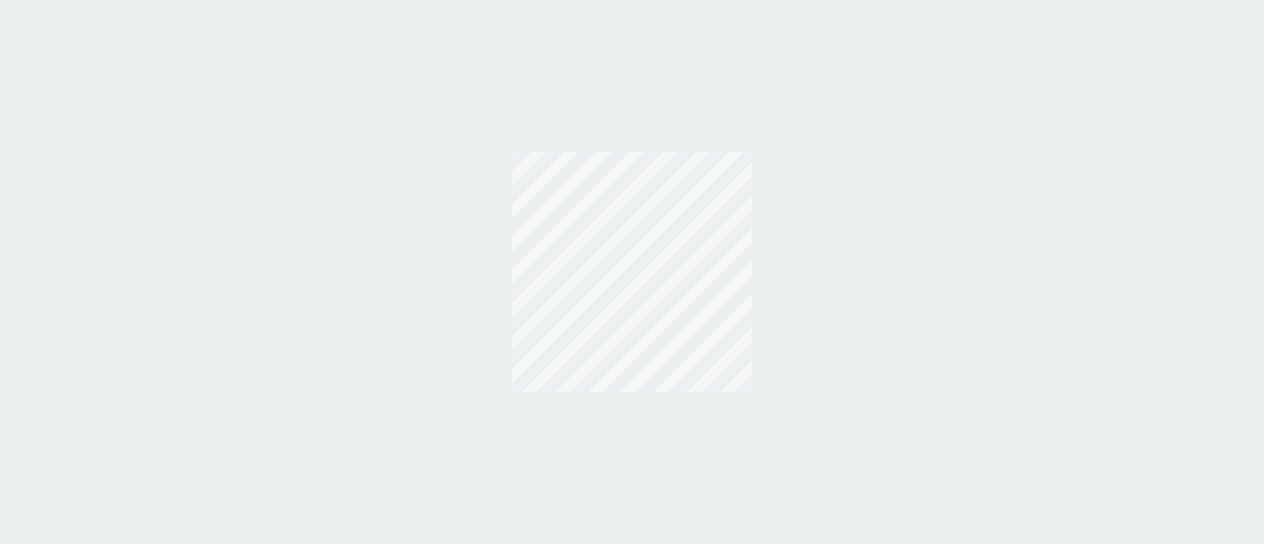 scroll, scrollTop: 0, scrollLeft: 0, axis: both 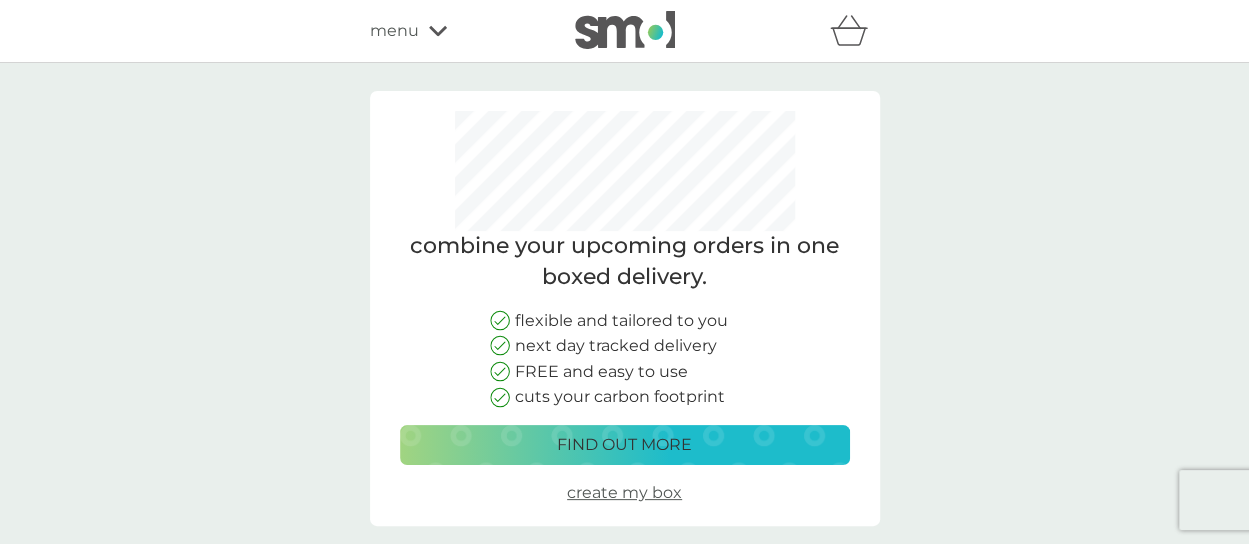 click 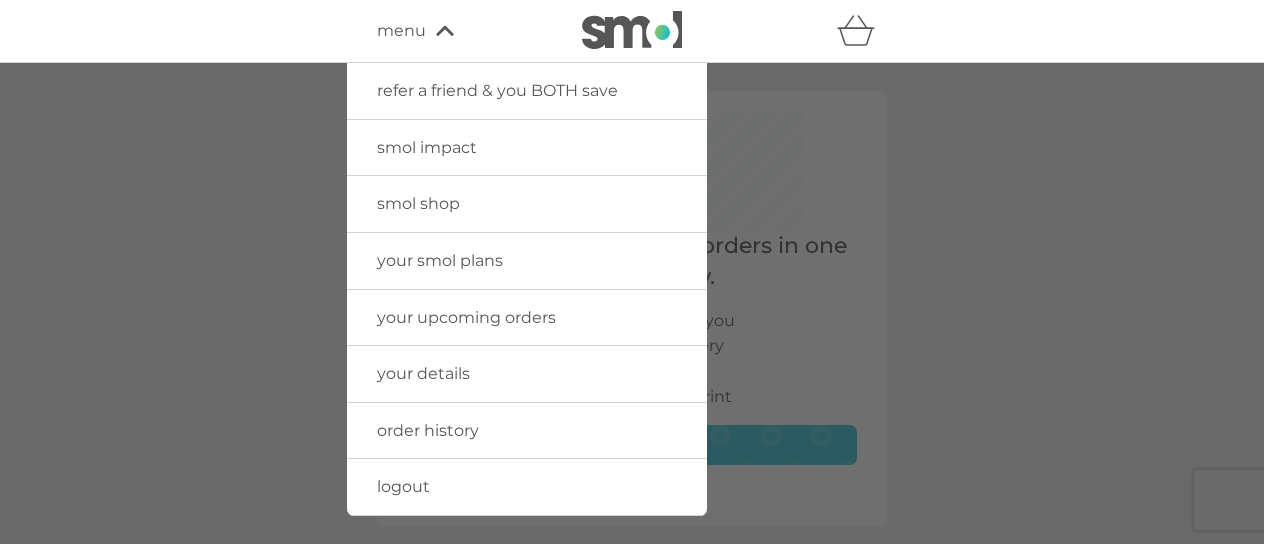 click on "logout" at bounding box center [403, 486] 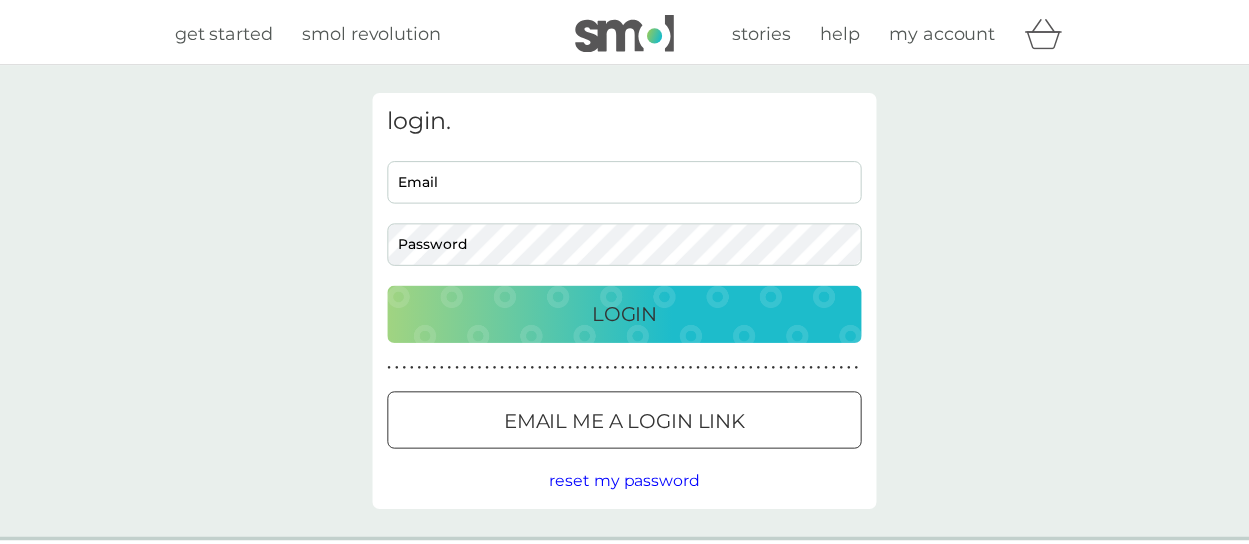 scroll, scrollTop: 0, scrollLeft: 0, axis: both 